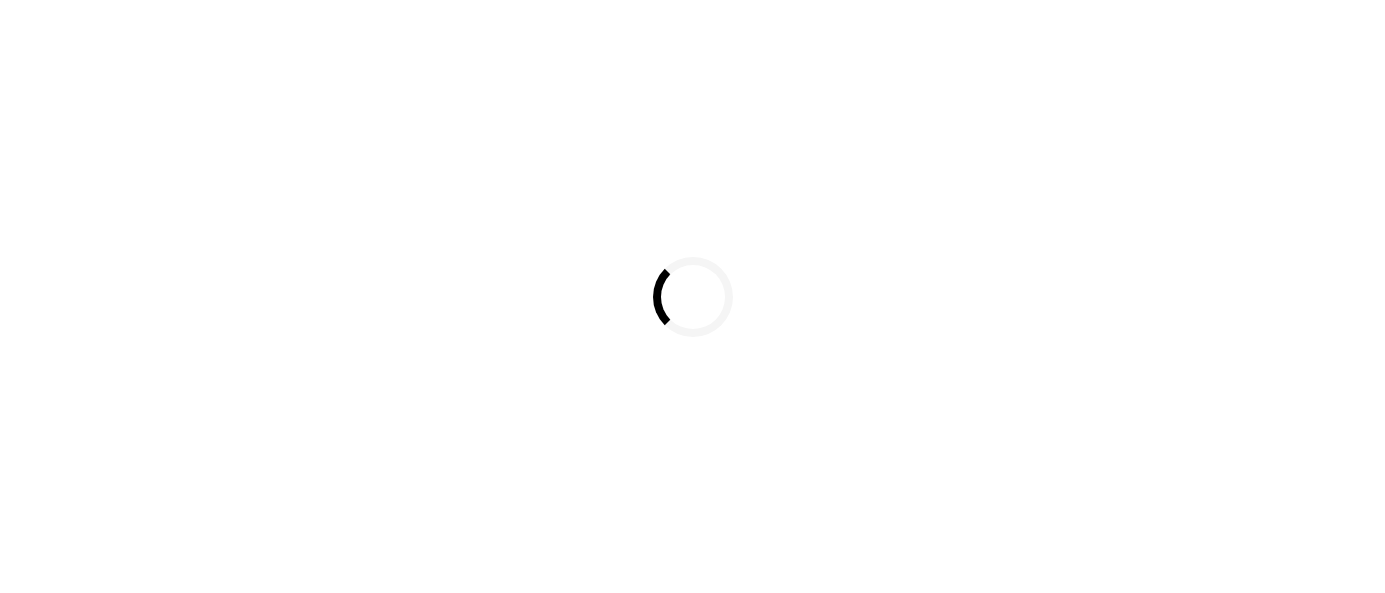 scroll, scrollTop: 0, scrollLeft: 0, axis: both 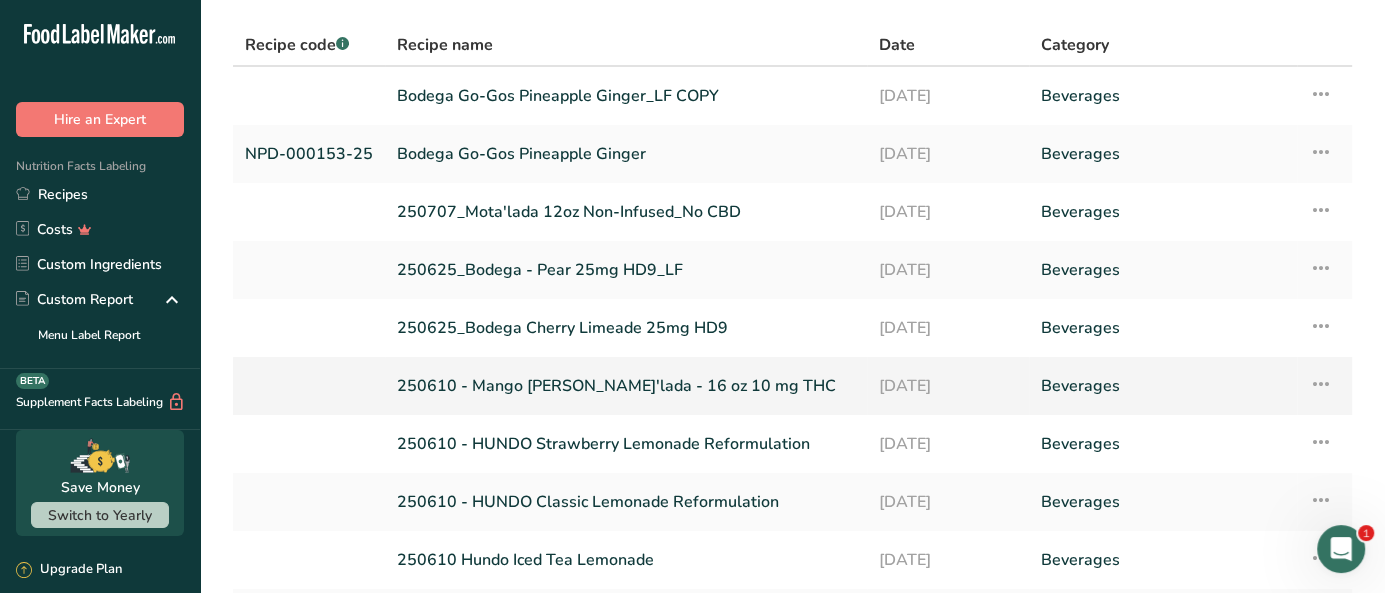 click on "250610 - Mango [PERSON_NAME]'lada - 16 oz 10 mg THC" at bounding box center (626, 386) 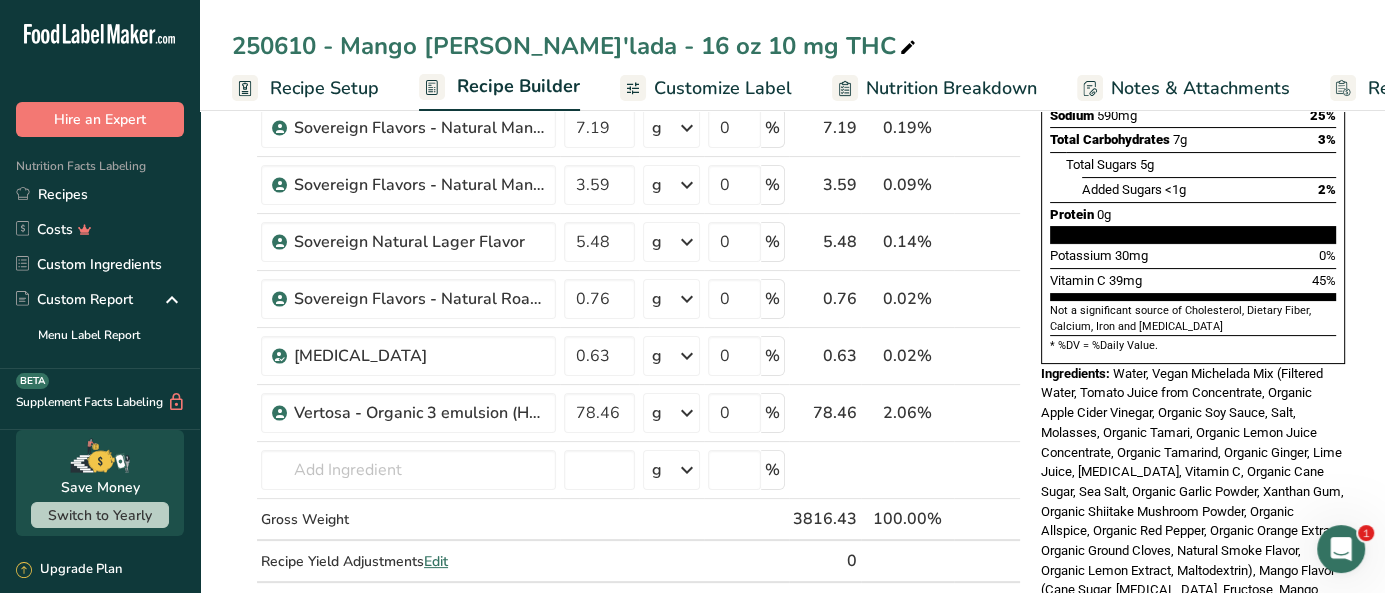 scroll, scrollTop: 0, scrollLeft: 0, axis: both 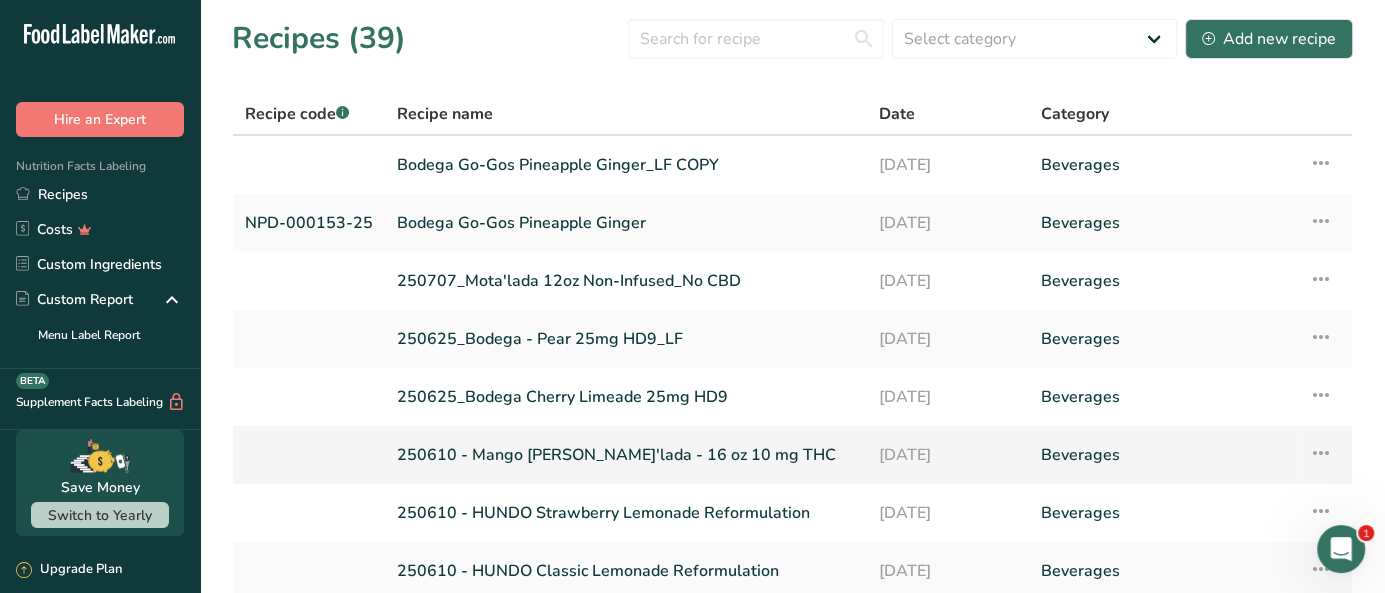 click at bounding box center (1321, 453) 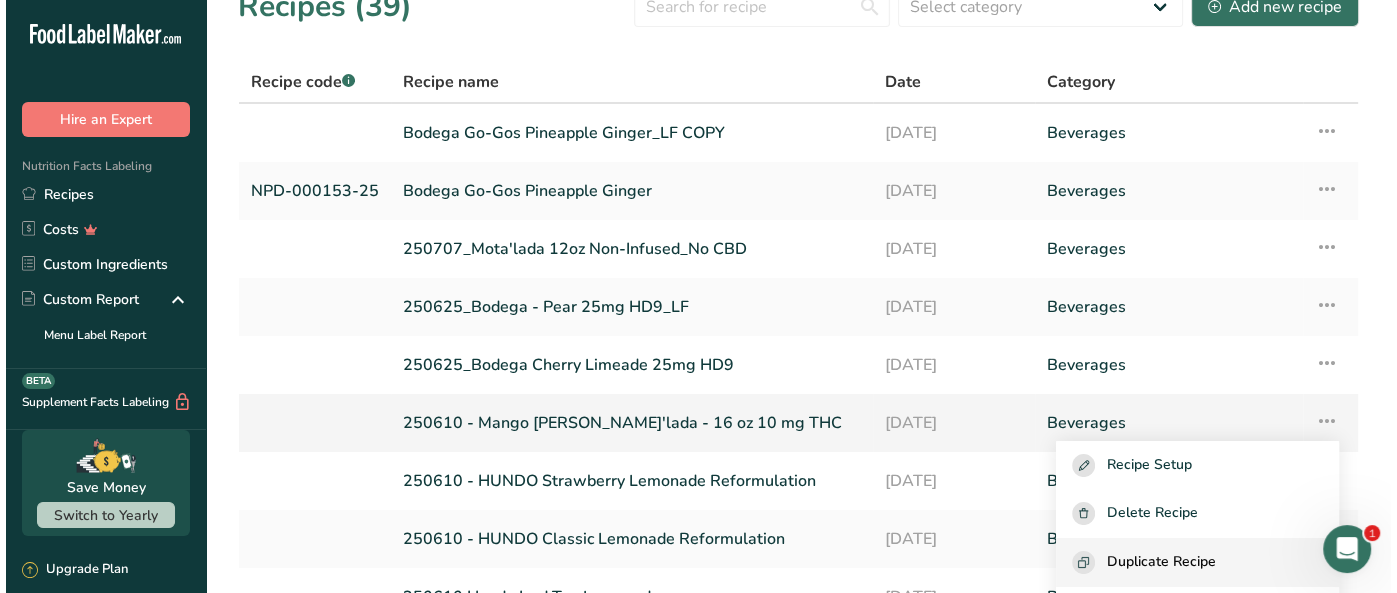 scroll, scrollTop: 33, scrollLeft: 0, axis: vertical 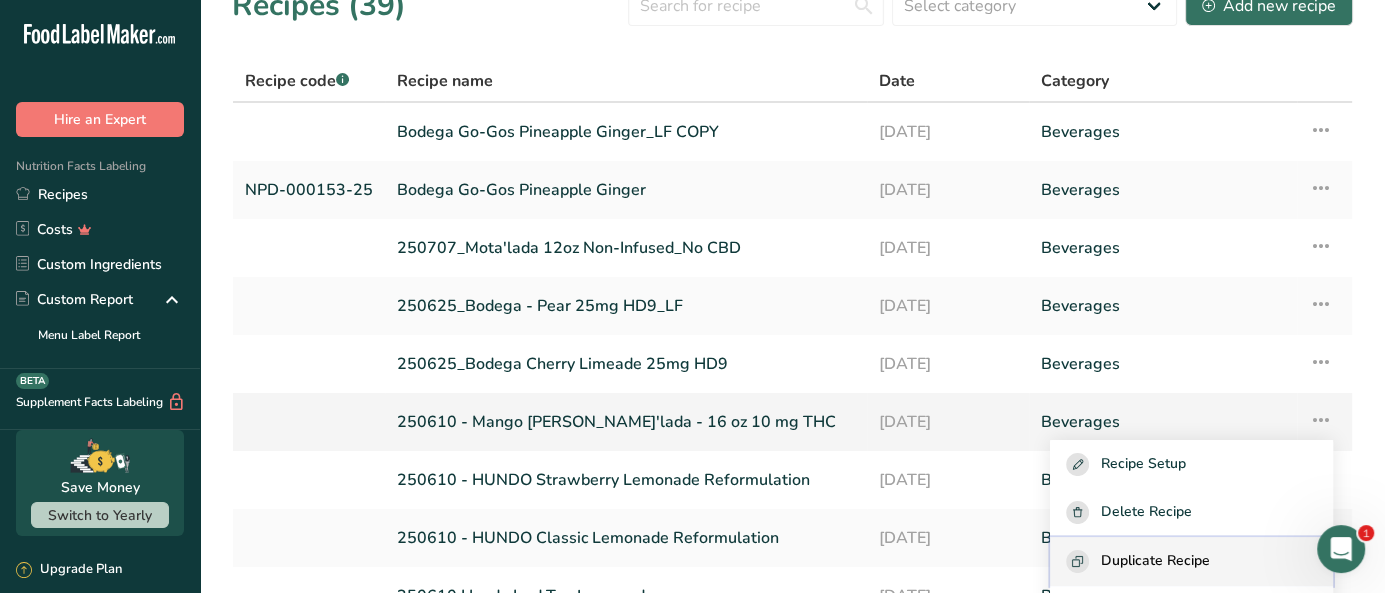 click on "Duplicate Recipe" at bounding box center (1155, 561) 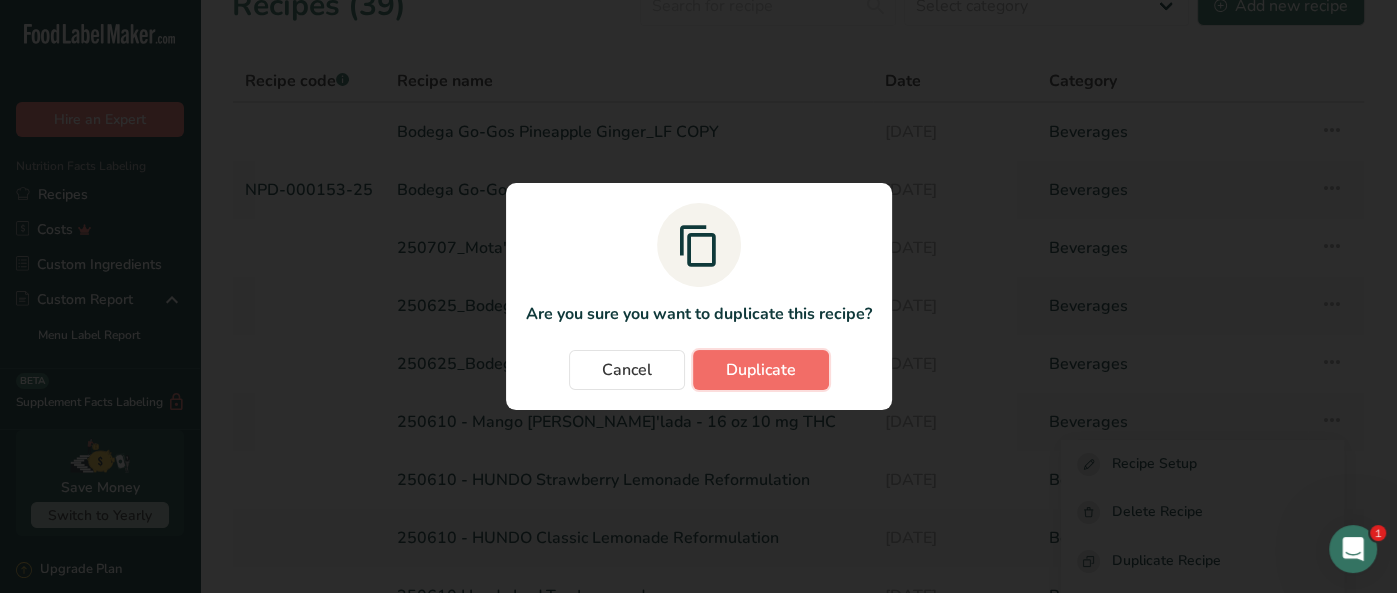 click on "Duplicate" at bounding box center [761, 370] 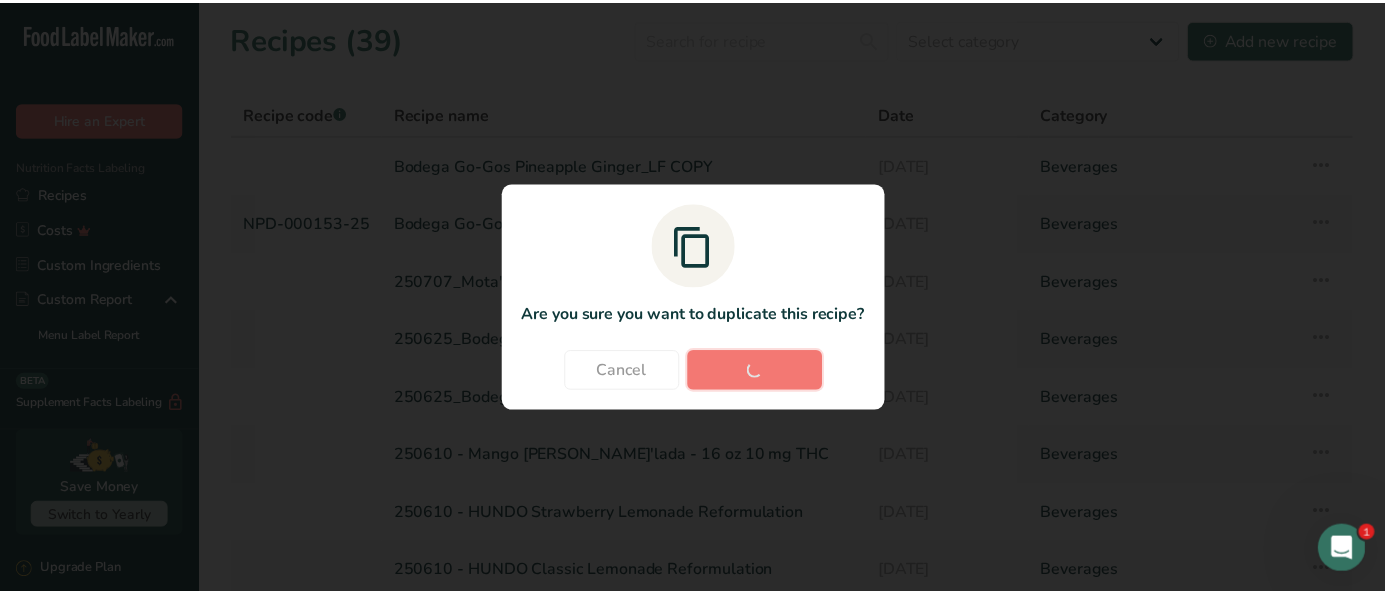 scroll, scrollTop: 0, scrollLeft: 0, axis: both 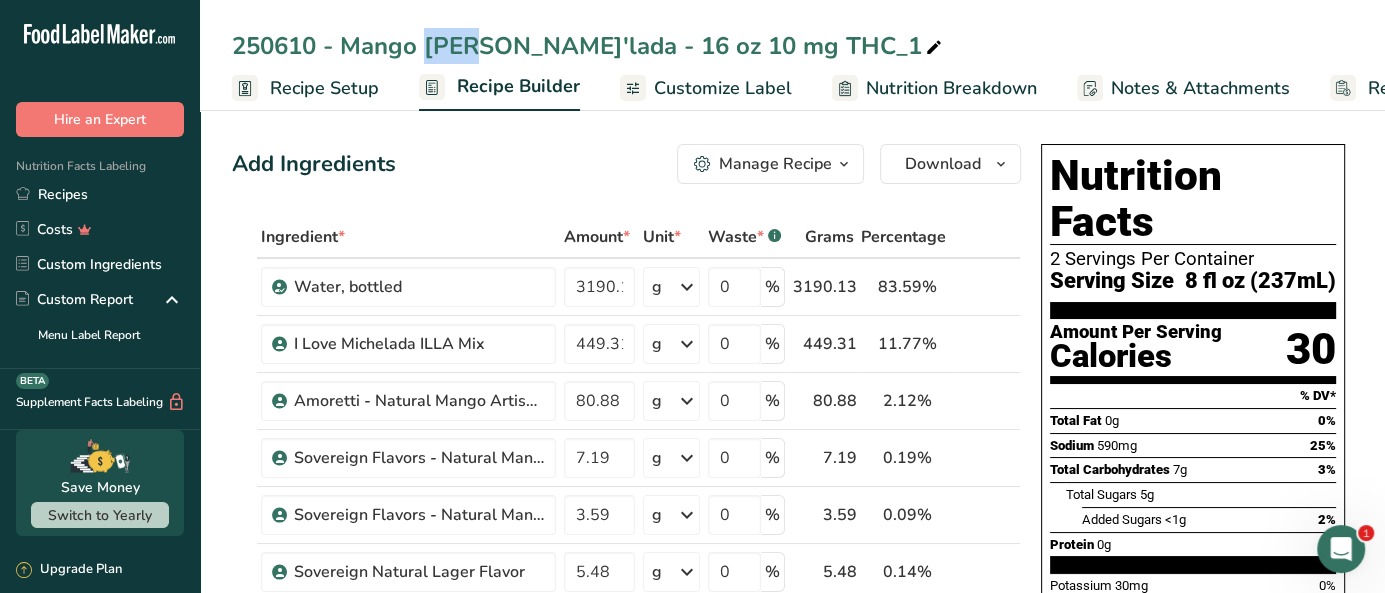drag, startPoint x: 314, startPoint y: 48, endPoint x: 256, endPoint y: 47, distance: 58.00862 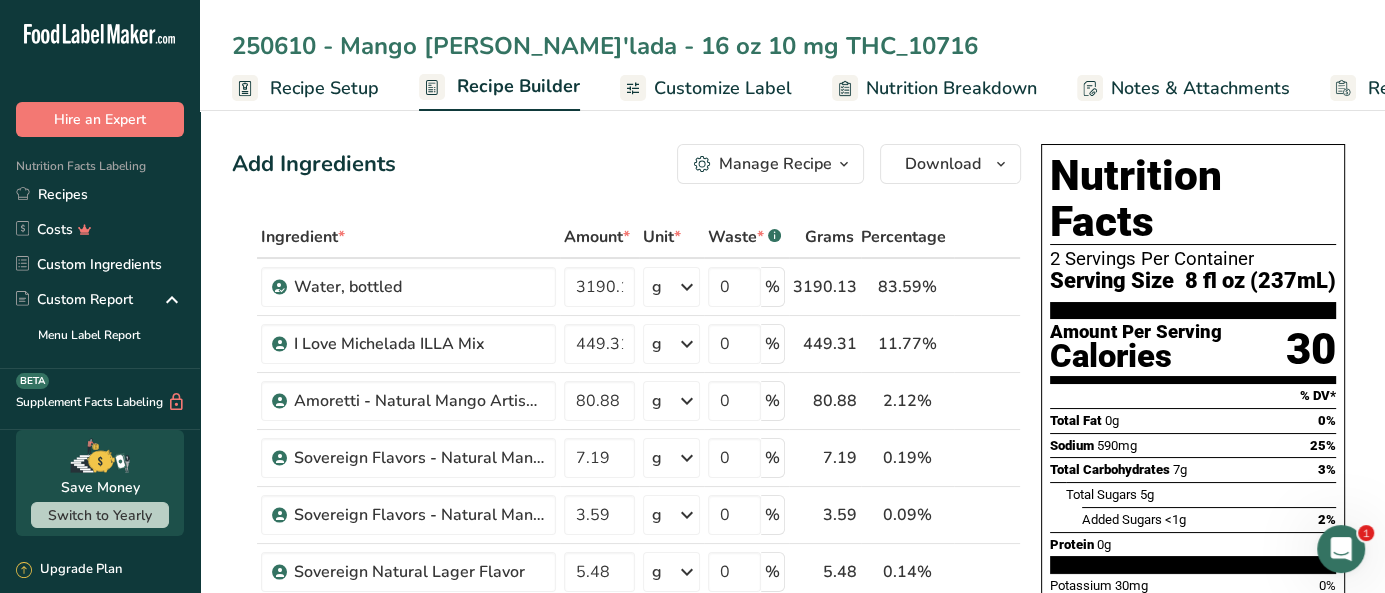 drag, startPoint x: 800, startPoint y: 51, endPoint x: 752, endPoint y: 54, distance: 48.09366 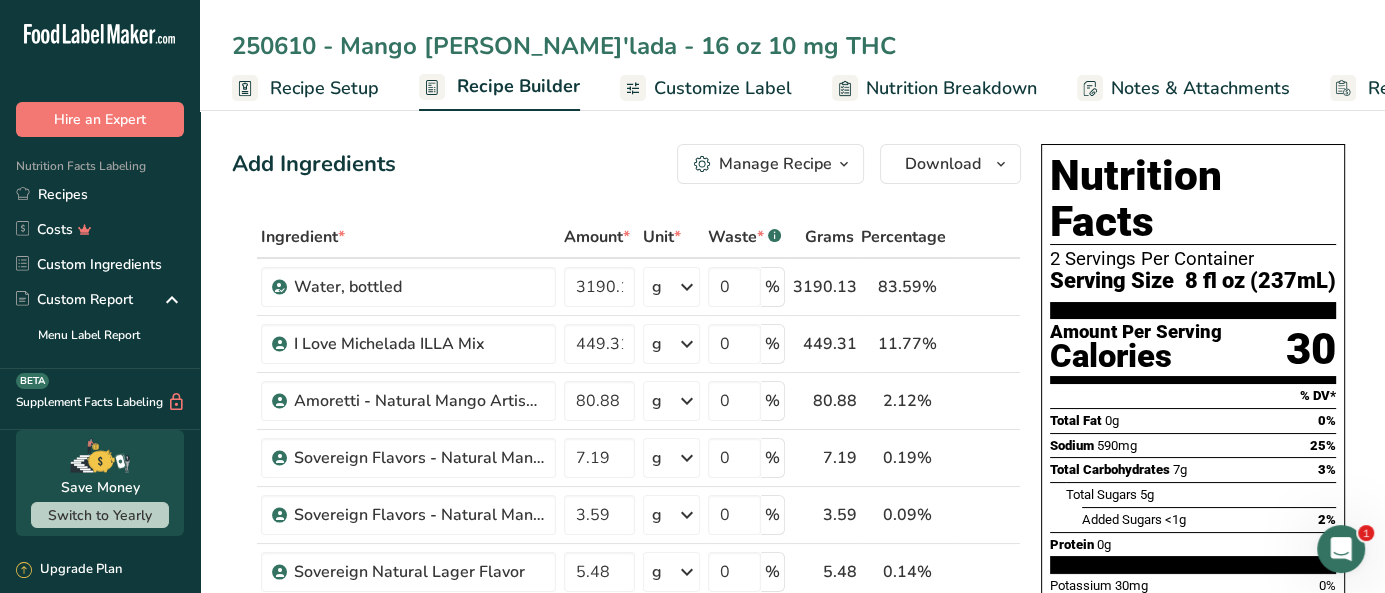 drag, startPoint x: 314, startPoint y: 47, endPoint x: 262, endPoint y: 45, distance: 52.03845 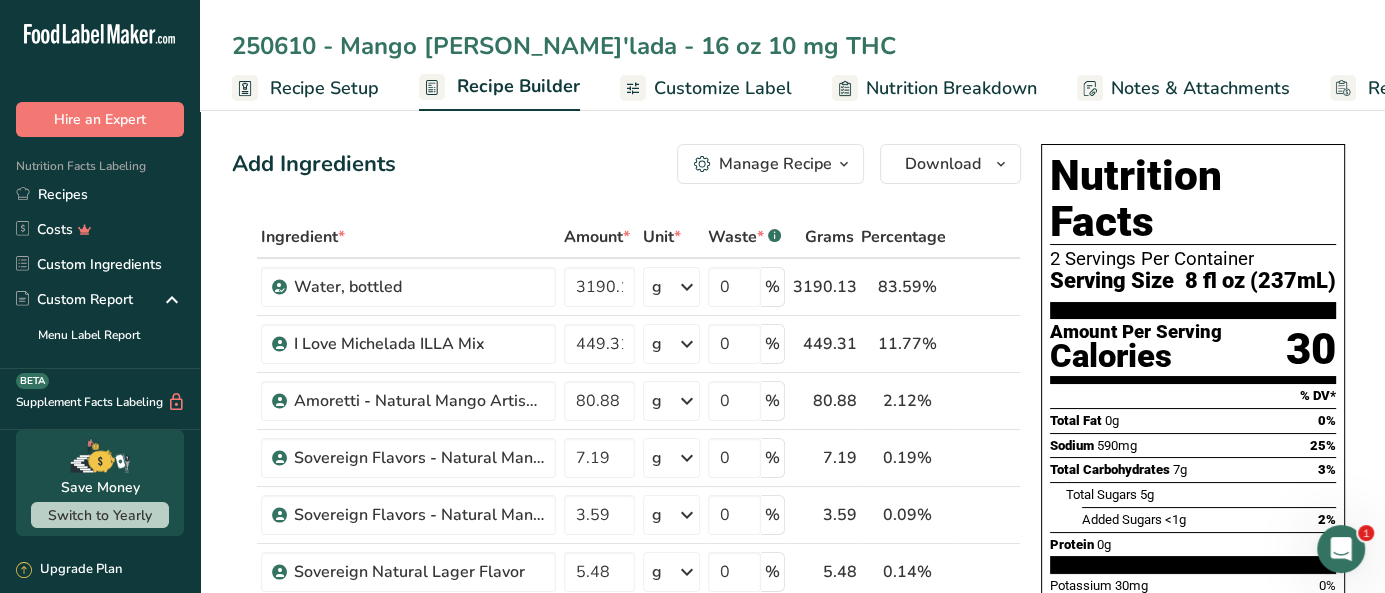 click on "250610 - Mango [PERSON_NAME]'lada - 16 oz 10 mg THC" at bounding box center [792, 46] 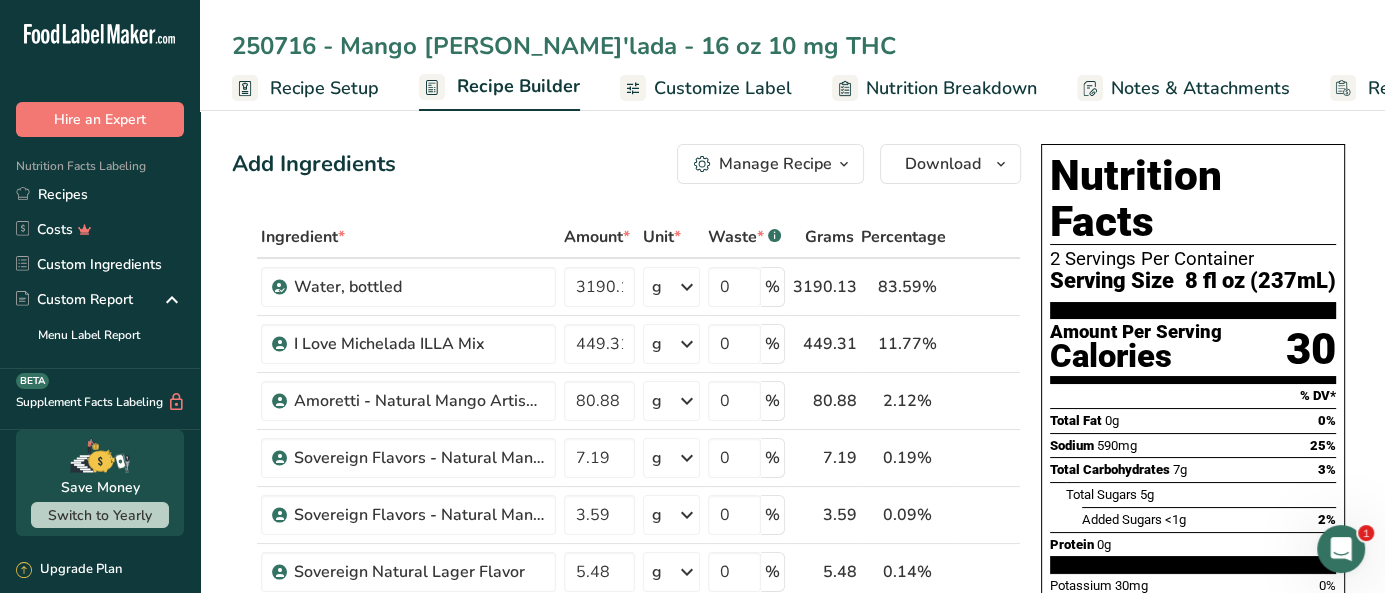 drag, startPoint x: 586, startPoint y: 42, endPoint x: 564, endPoint y: 42, distance: 22 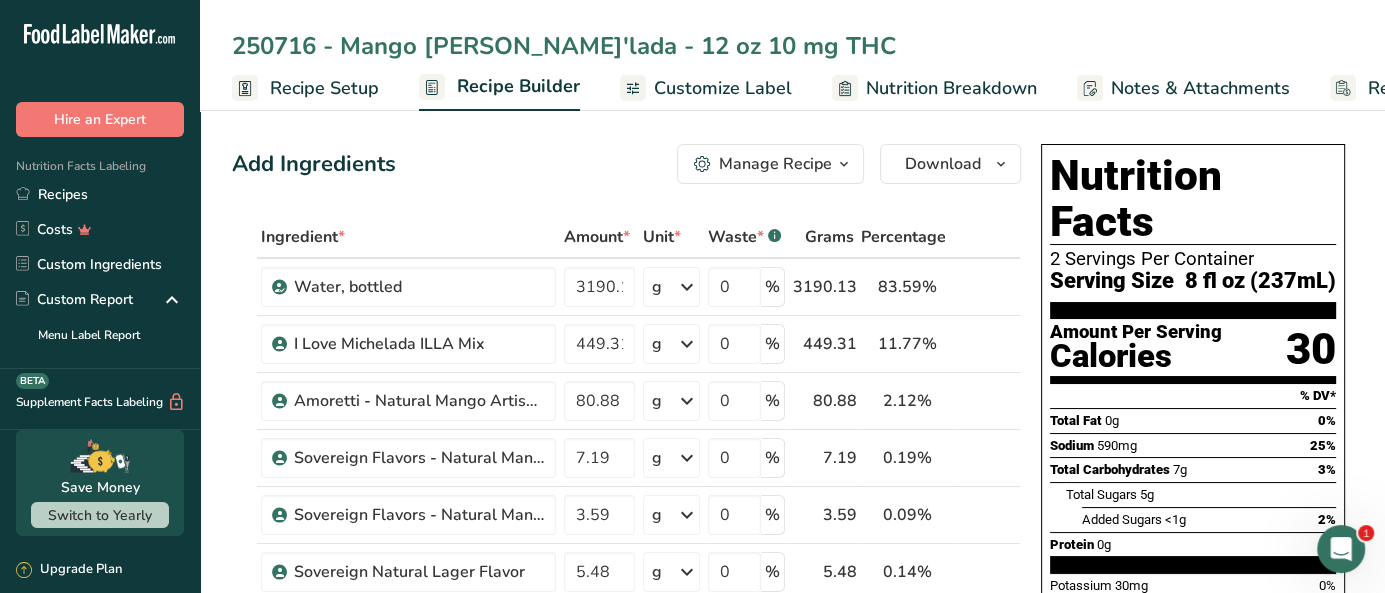 drag, startPoint x: 654, startPoint y: 41, endPoint x: 629, endPoint y: 45, distance: 25.317978 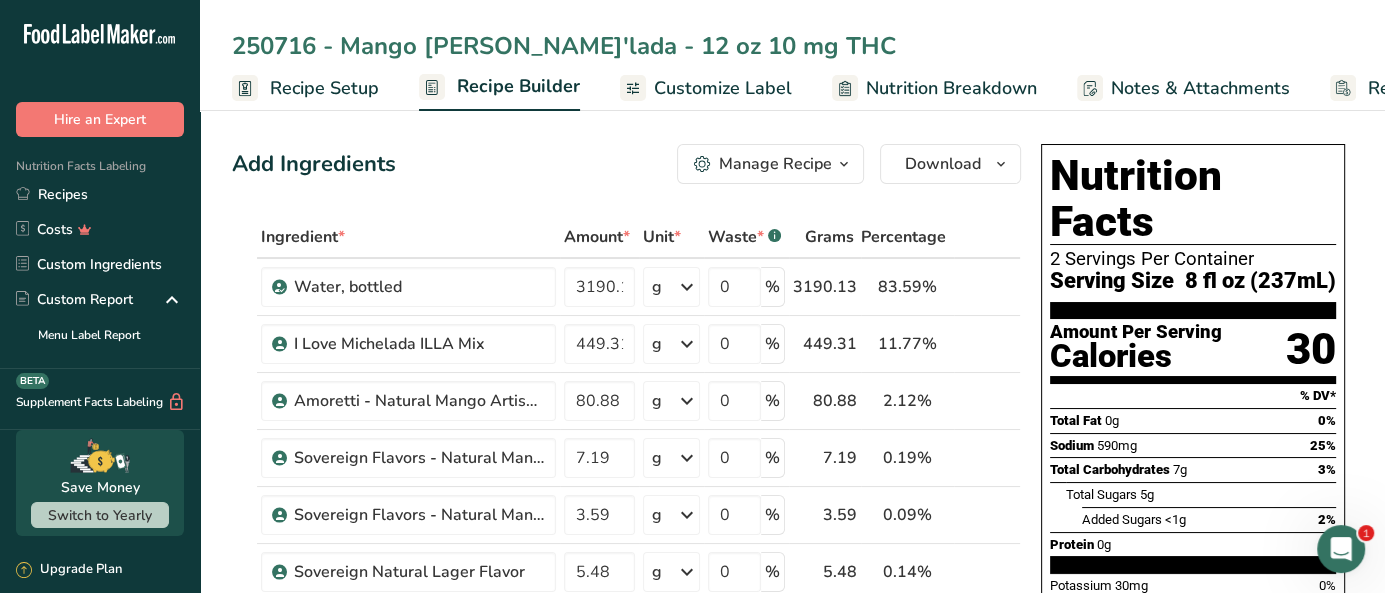 drag, startPoint x: 748, startPoint y: 47, endPoint x: 630, endPoint y: 55, distance: 118.270874 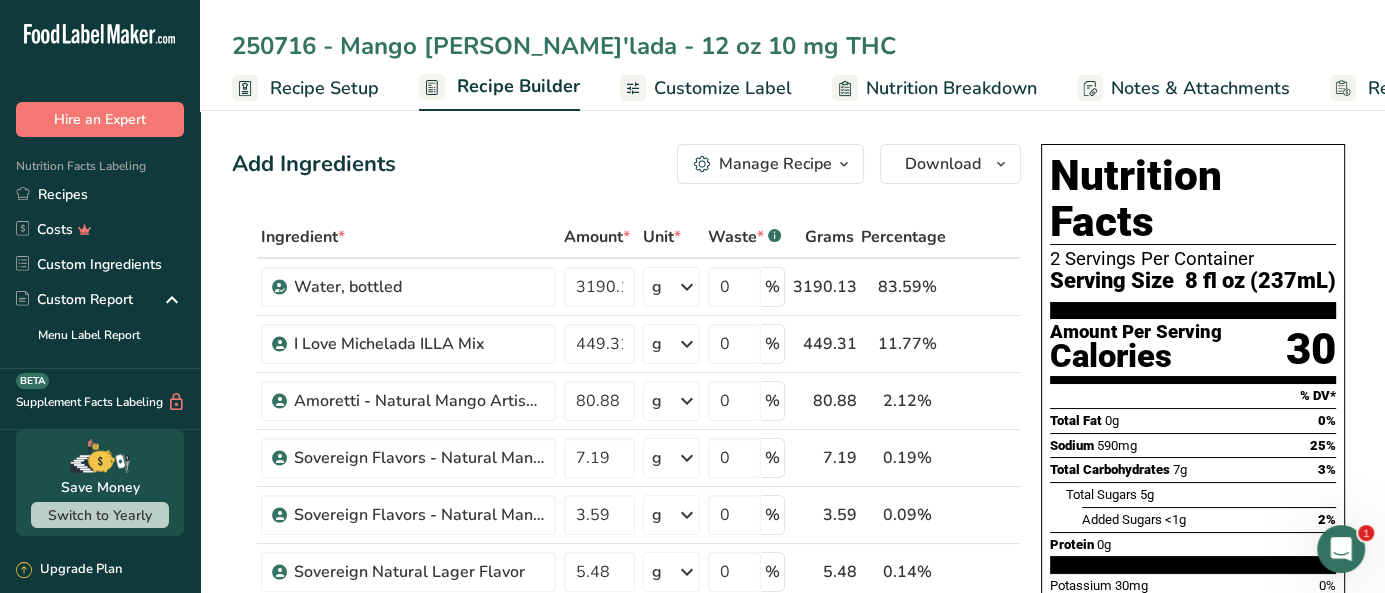 click on "250716 - Mango Mota'lada - 12 oz 10 mg THC" at bounding box center (792, 46) 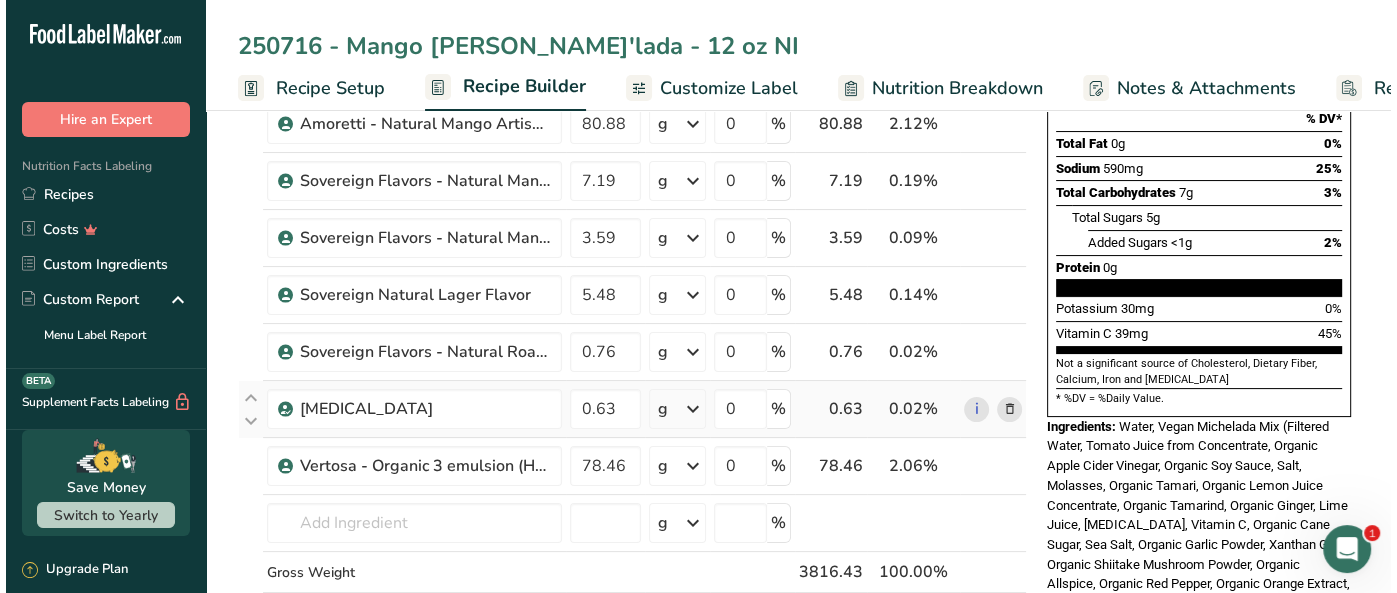 scroll, scrollTop: 287, scrollLeft: 0, axis: vertical 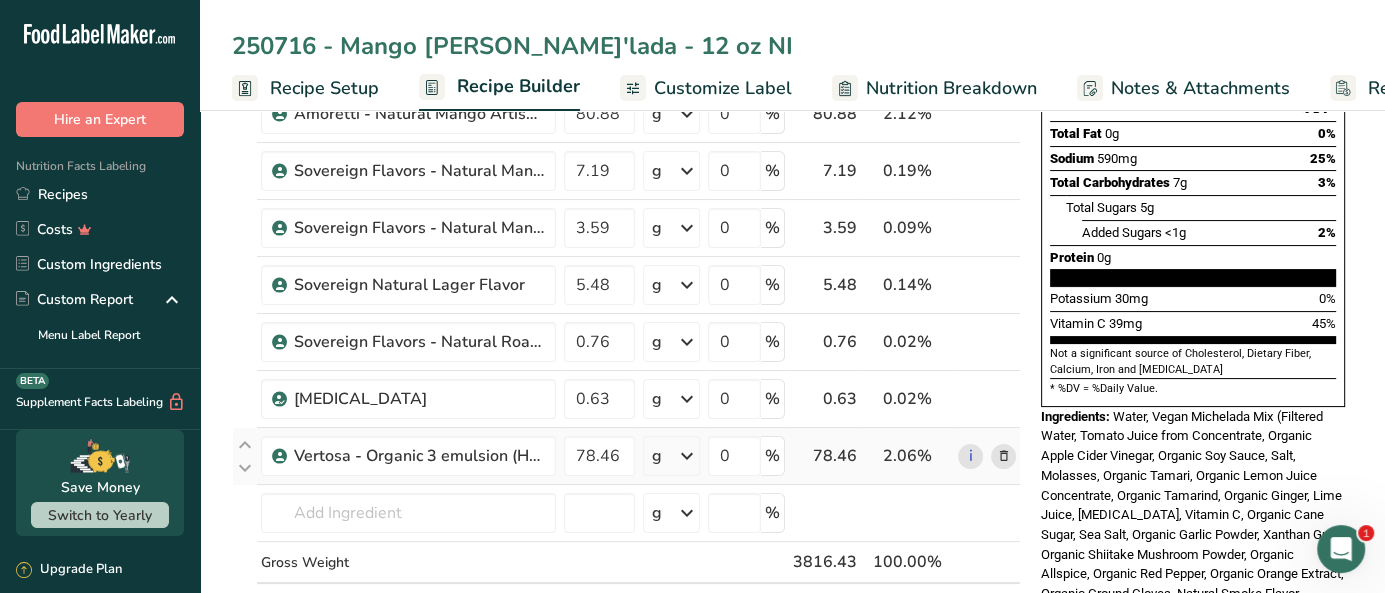 type on "250716 - Mango [PERSON_NAME]'lada - 12 oz NI" 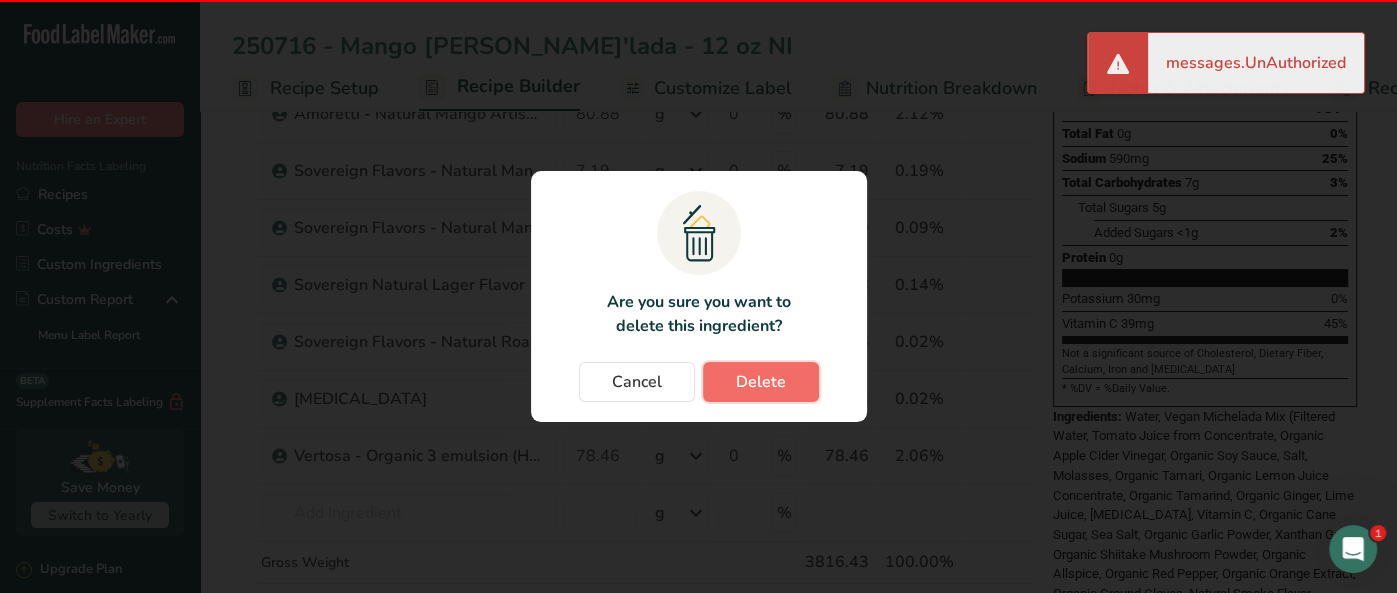 click on "Delete" at bounding box center (761, 382) 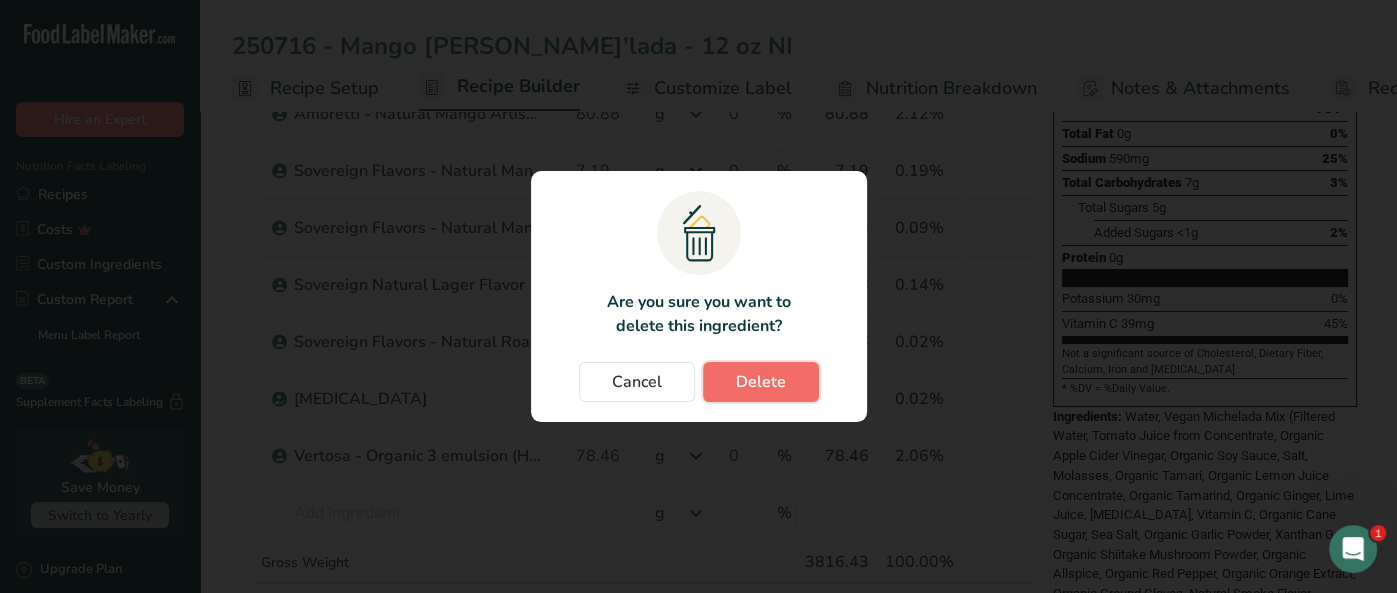 click on "Delete" at bounding box center [761, 382] 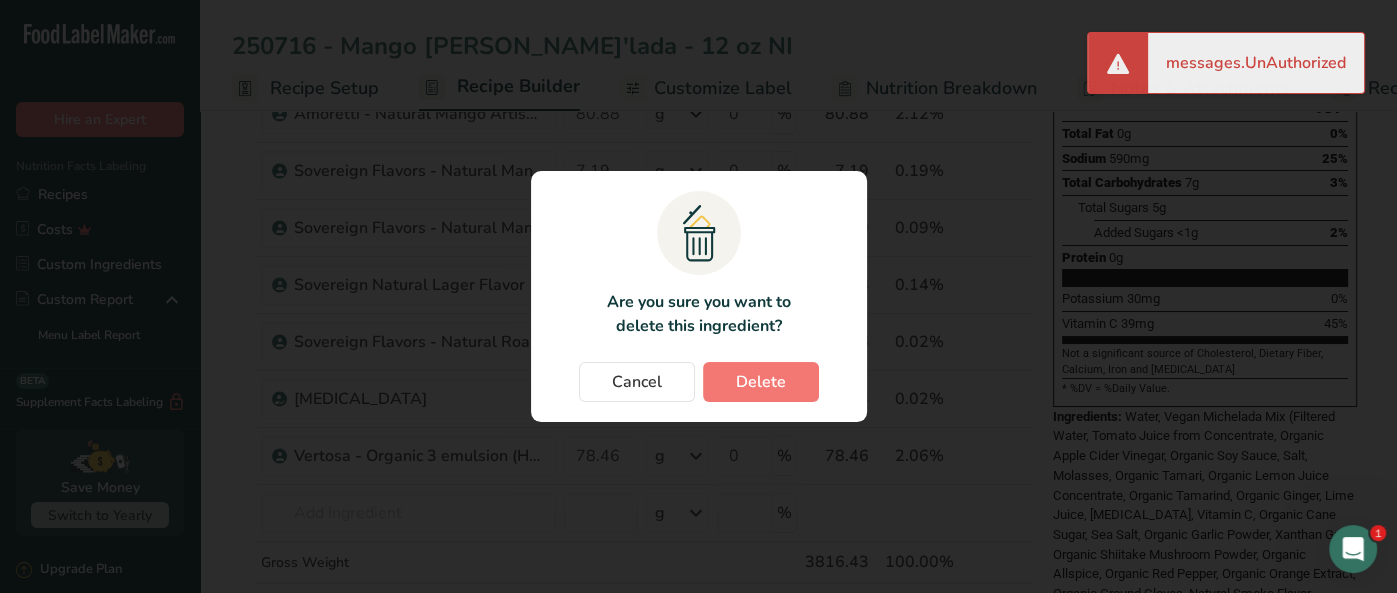click at bounding box center (698, 296) 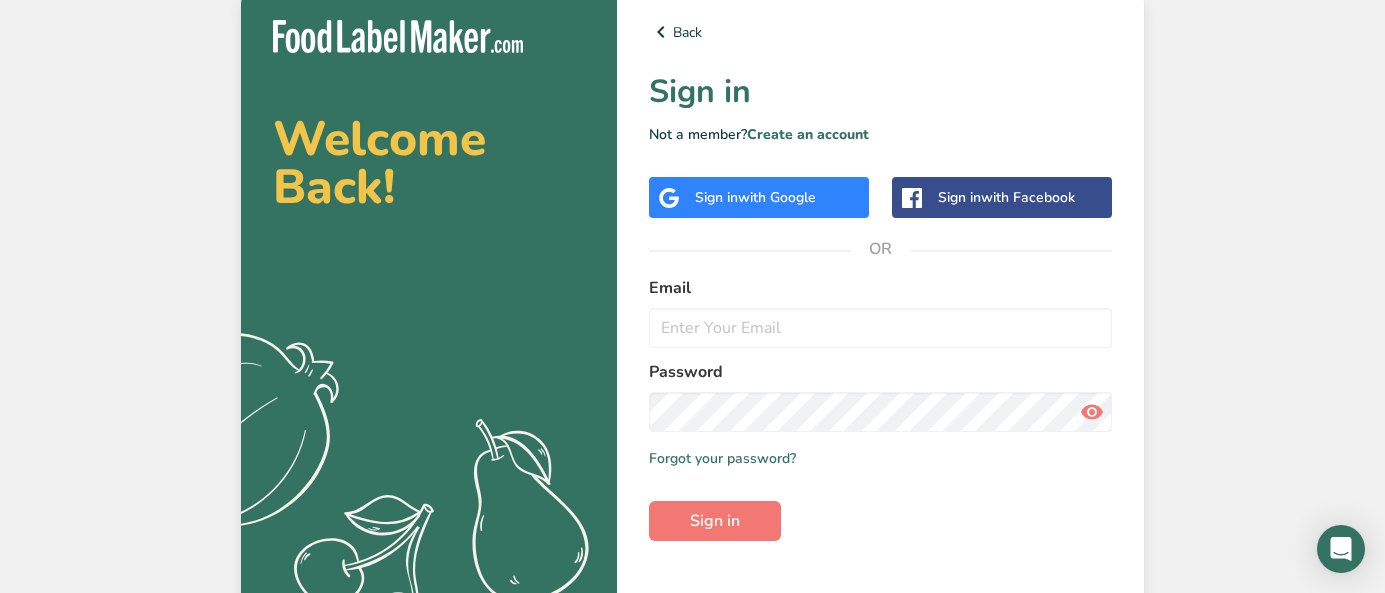 scroll, scrollTop: 0, scrollLeft: 0, axis: both 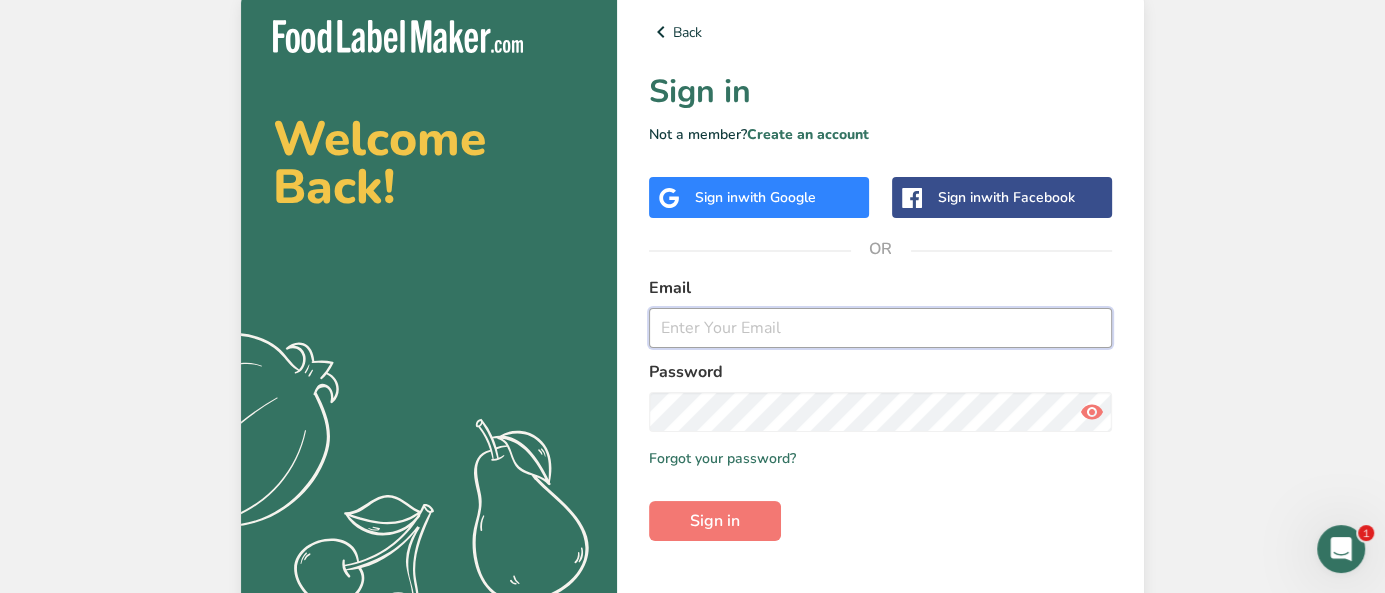 type on "[EMAIL_ADDRESS][DOMAIN_NAME]" 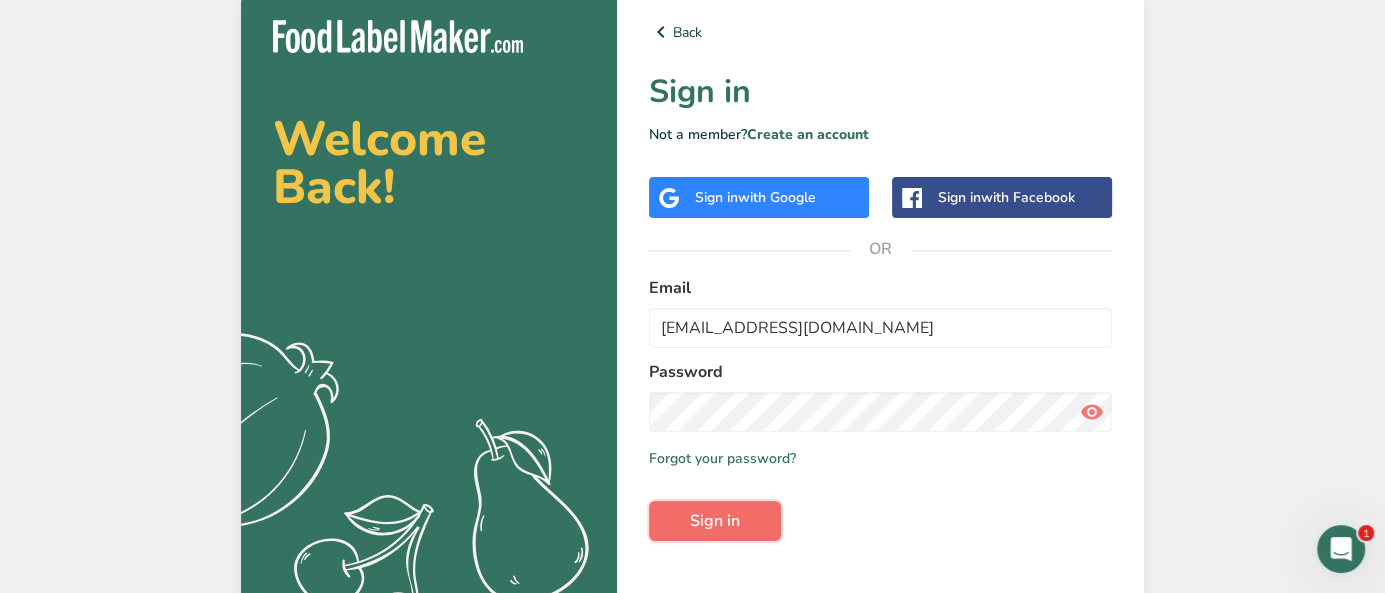 click on "Sign in" at bounding box center (715, 521) 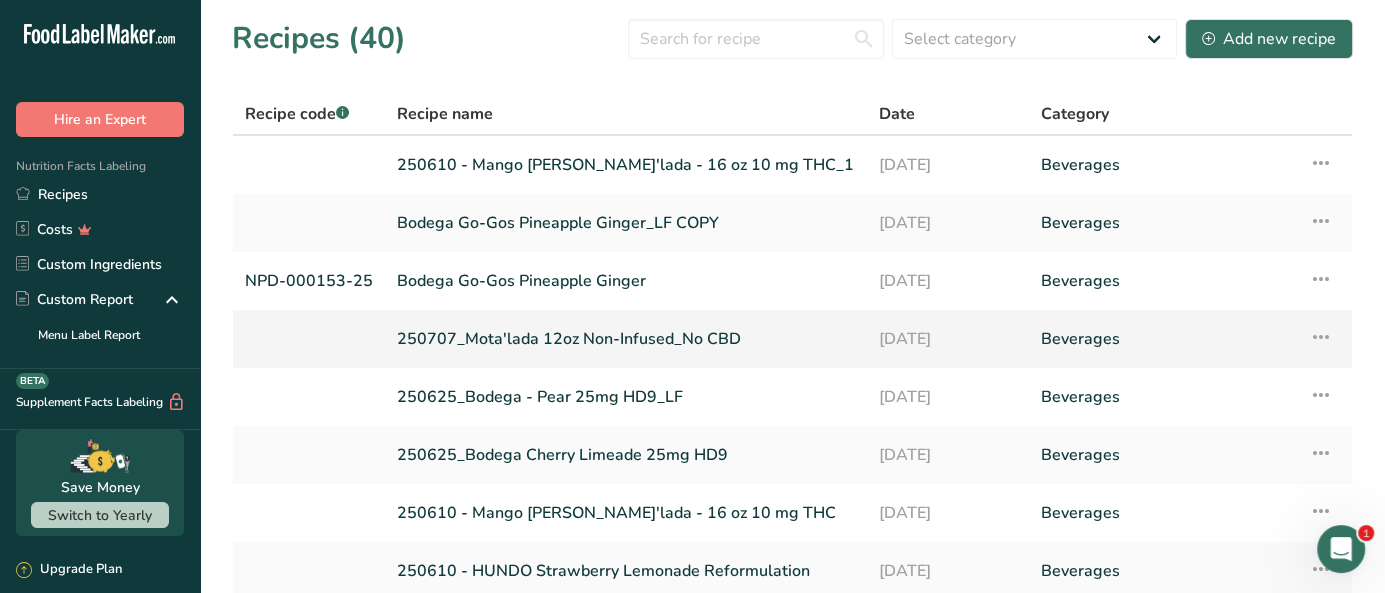 click on "250707_Mota'lada 12oz Non-Infused_No CBD" at bounding box center [626, 339] 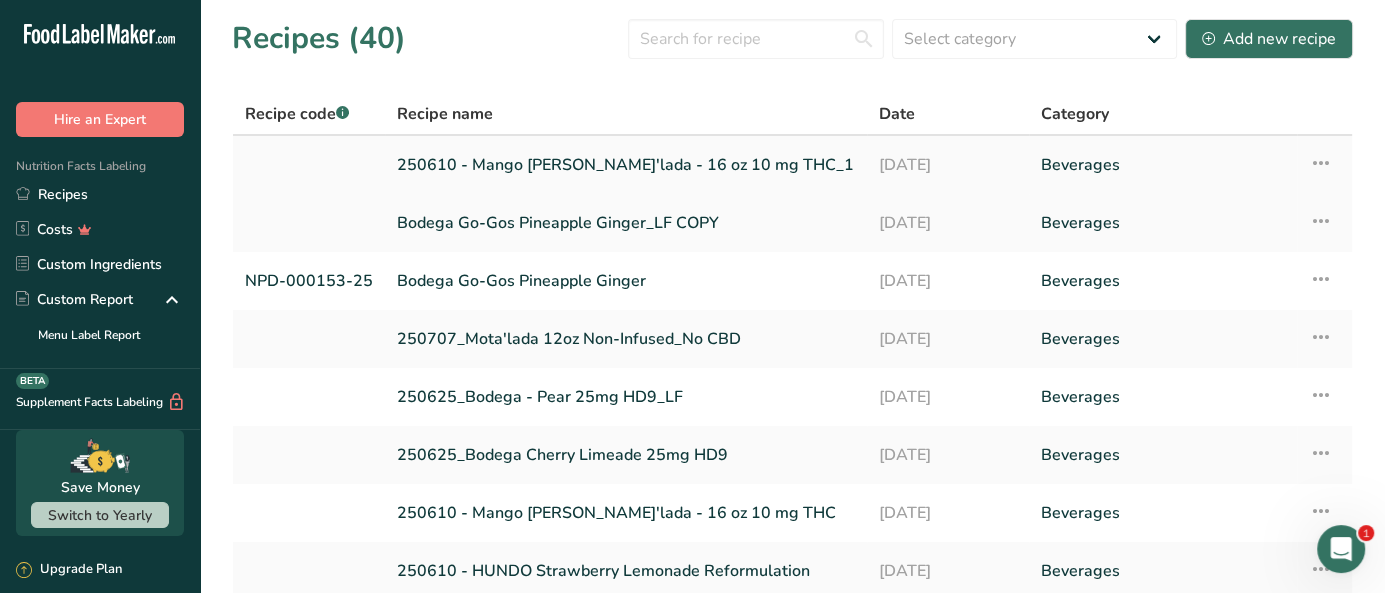 click on "250610 - Mango [PERSON_NAME]'lada - 16 oz 10 mg THC_1" at bounding box center [626, 165] 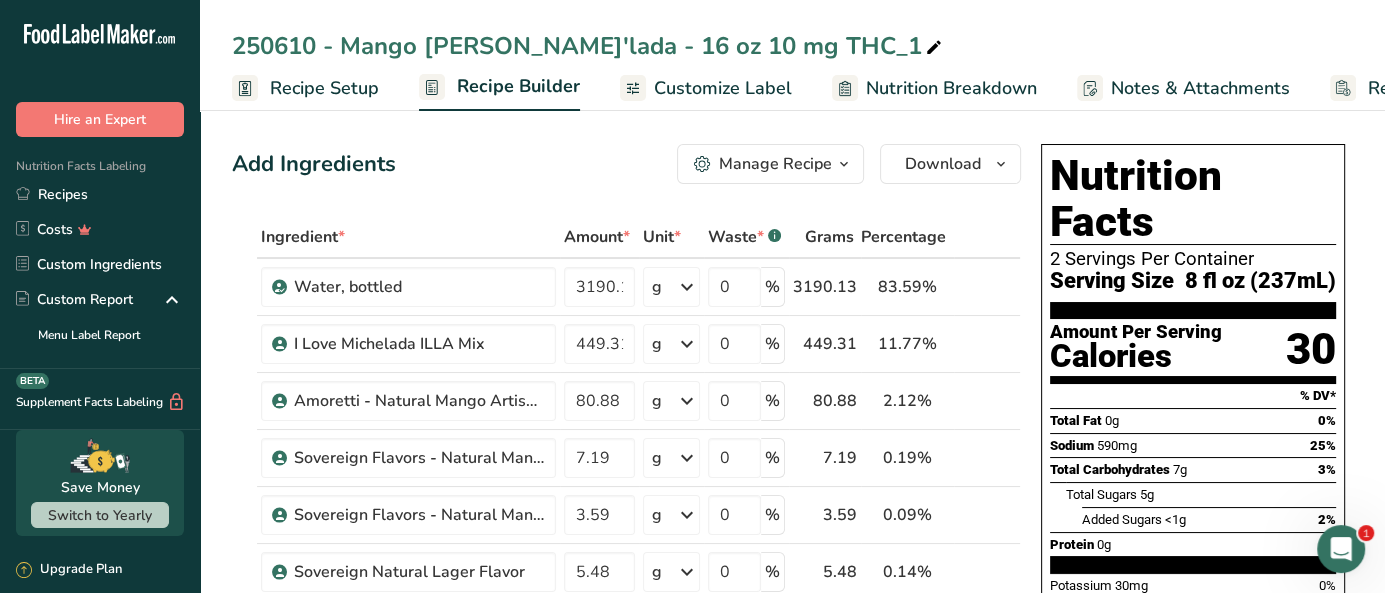drag, startPoint x: 755, startPoint y: 43, endPoint x: 568, endPoint y: 48, distance: 187.06683 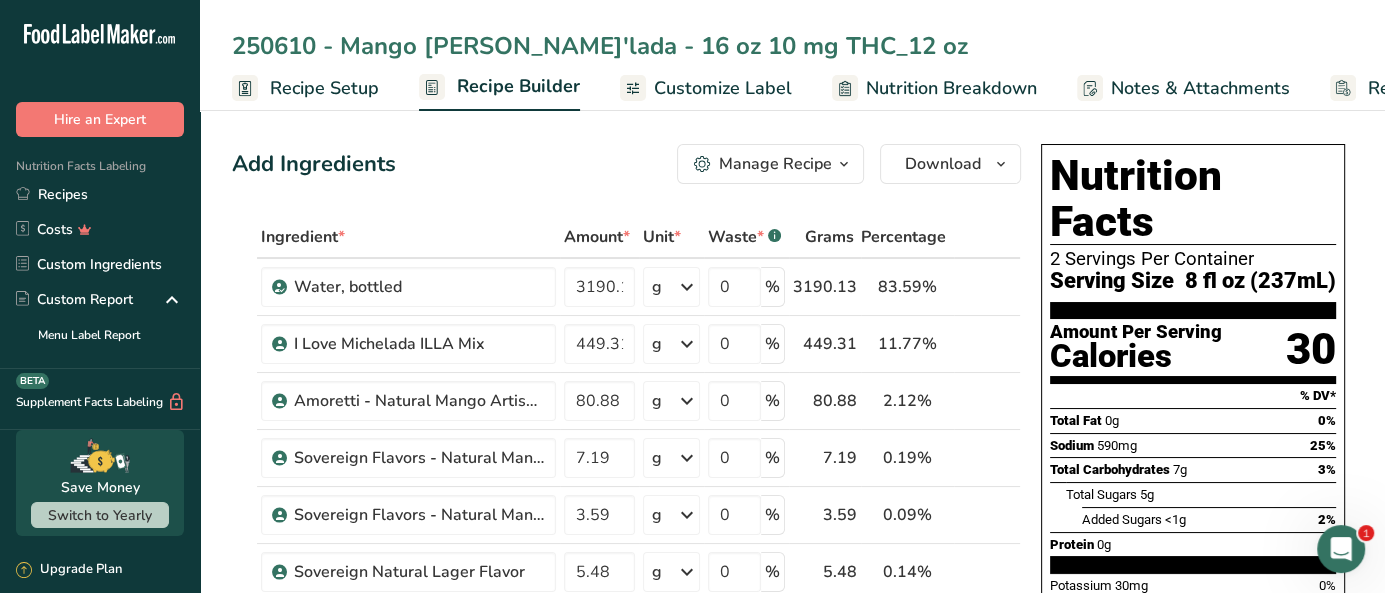 drag, startPoint x: 850, startPoint y: 45, endPoint x: 578, endPoint y: 43, distance: 272.00735 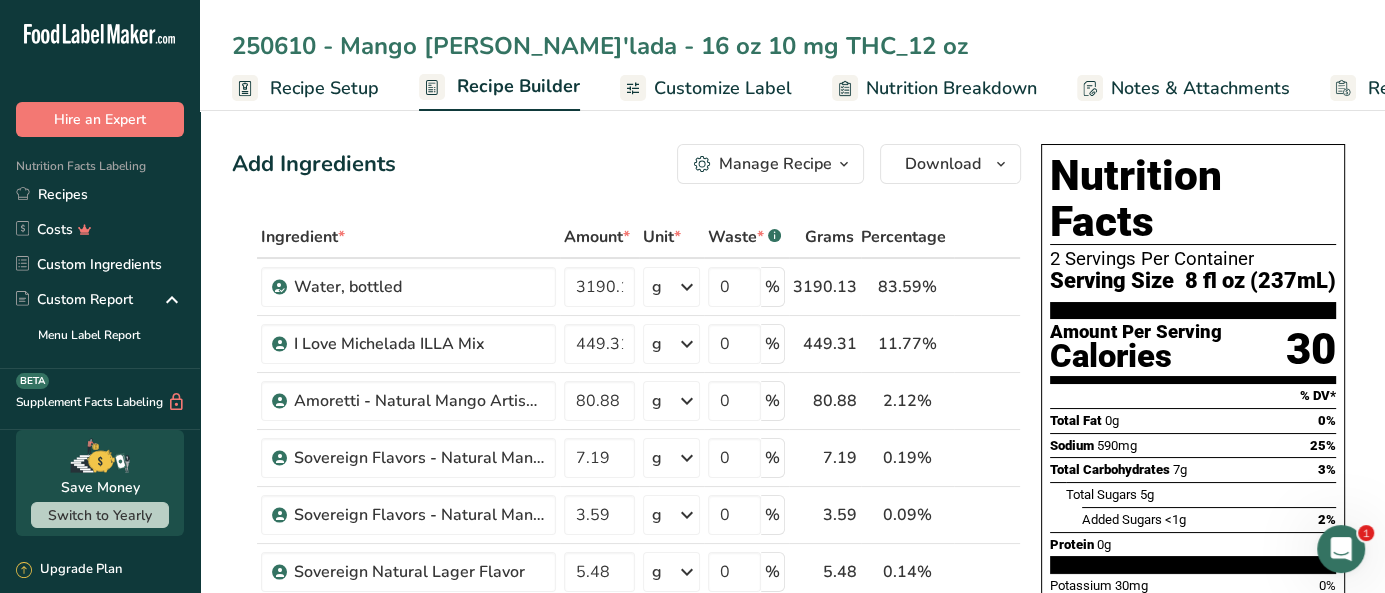 click on "250610 - Mango [PERSON_NAME]'lada - 16 oz 10 mg THC_12 oz" at bounding box center [792, 46] 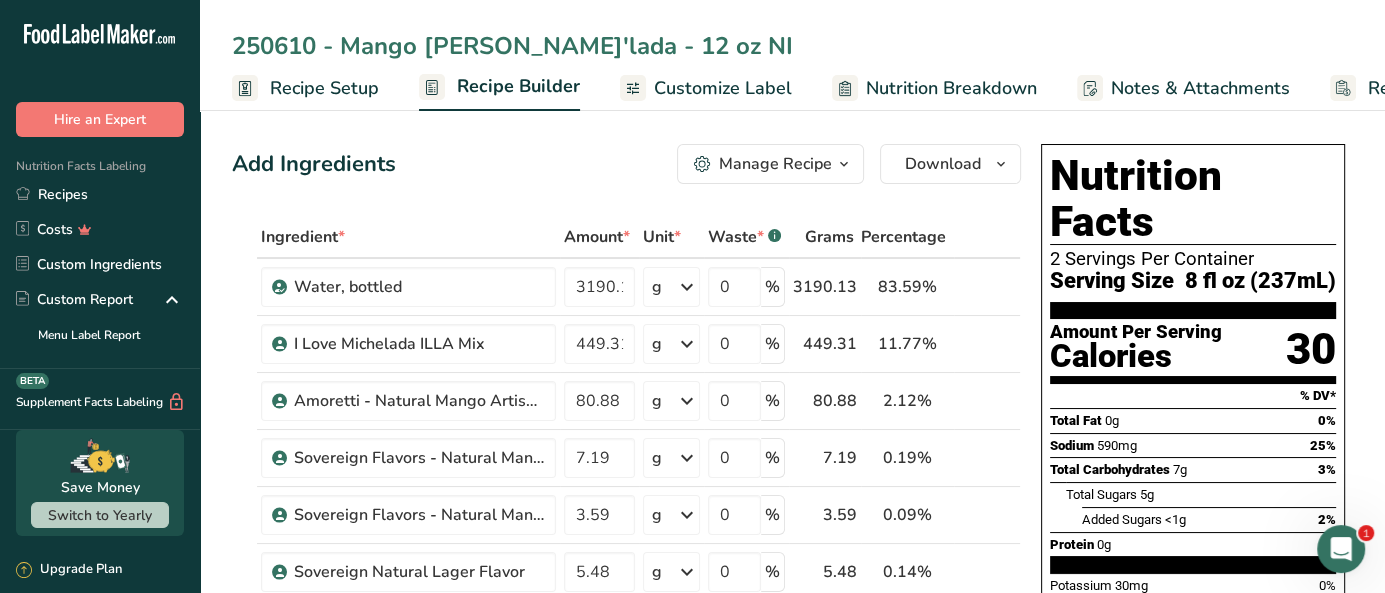 drag, startPoint x: 317, startPoint y: 47, endPoint x: 274, endPoint y: 42, distance: 43.289722 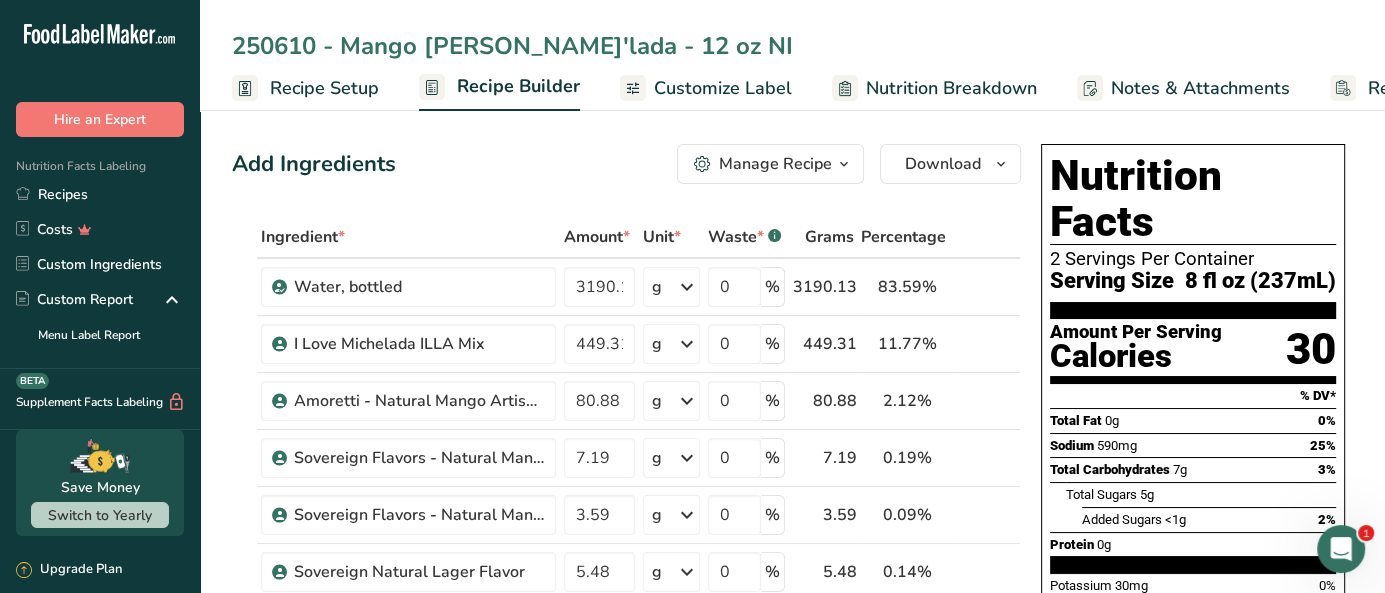 click on "250610 - Mango [PERSON_NAME]'lada - 12 oz NI" at bounding box center (792, 46) 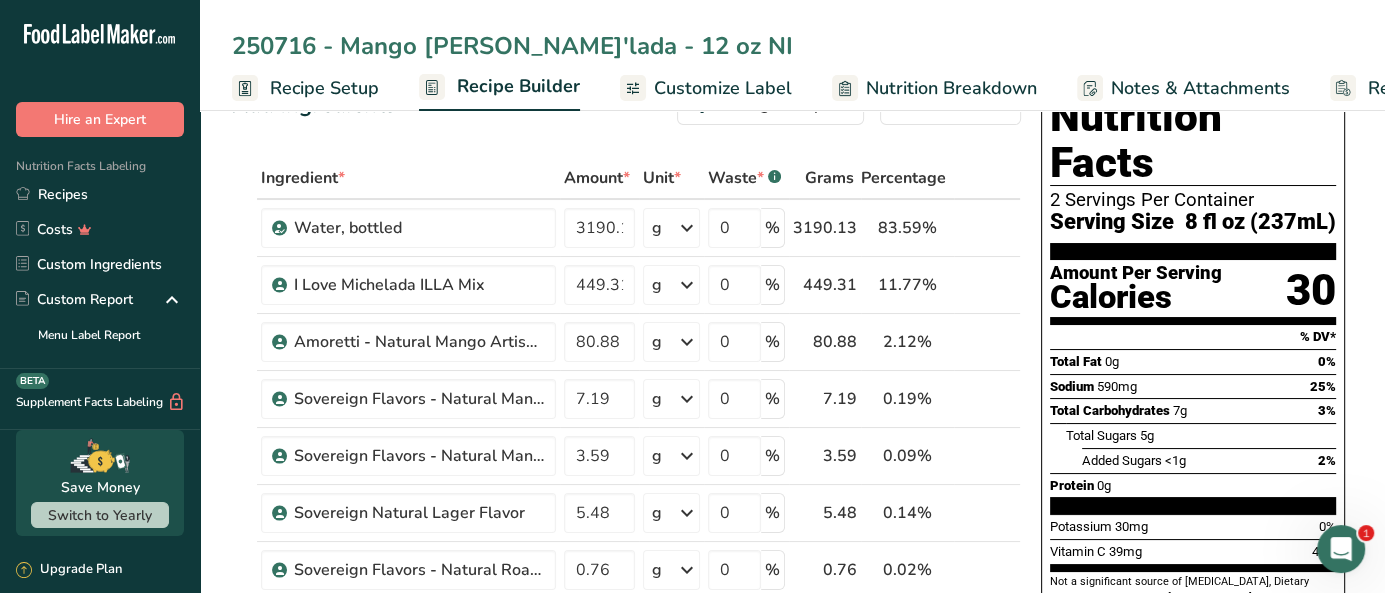 scroll, scrollTop: 0, scrollLeft: 0, axis: both 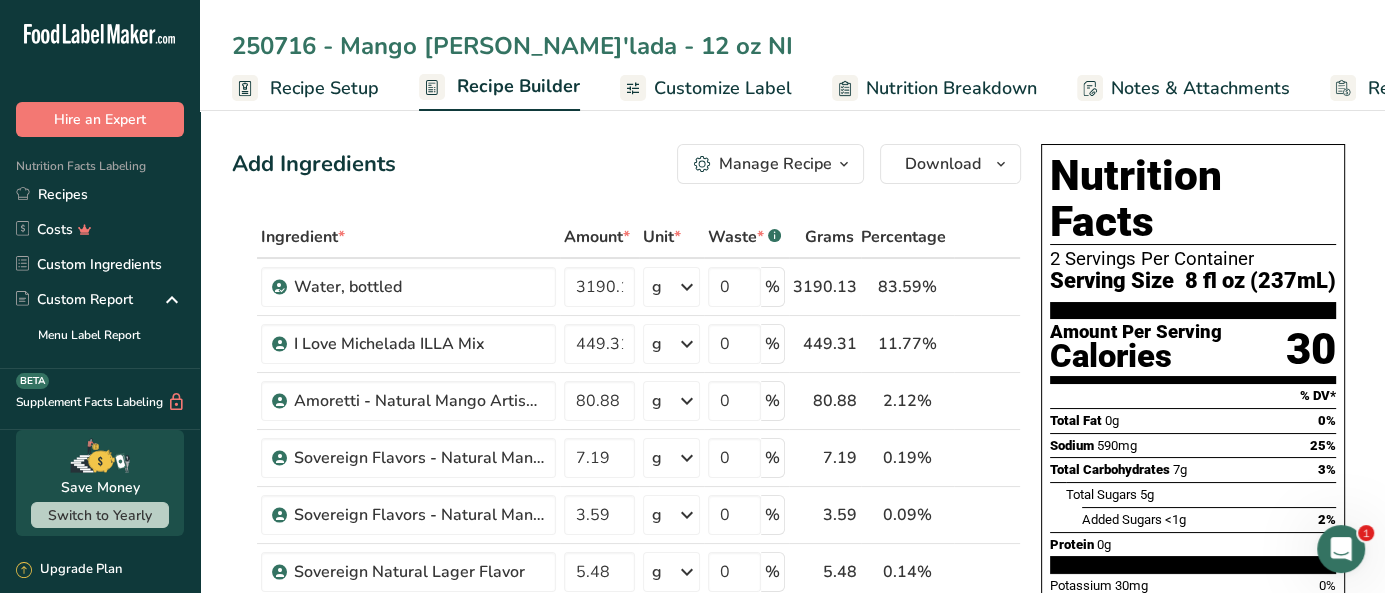 type on "250716 - Mango [PERSON_NAME]'lada - 12 oz NI" 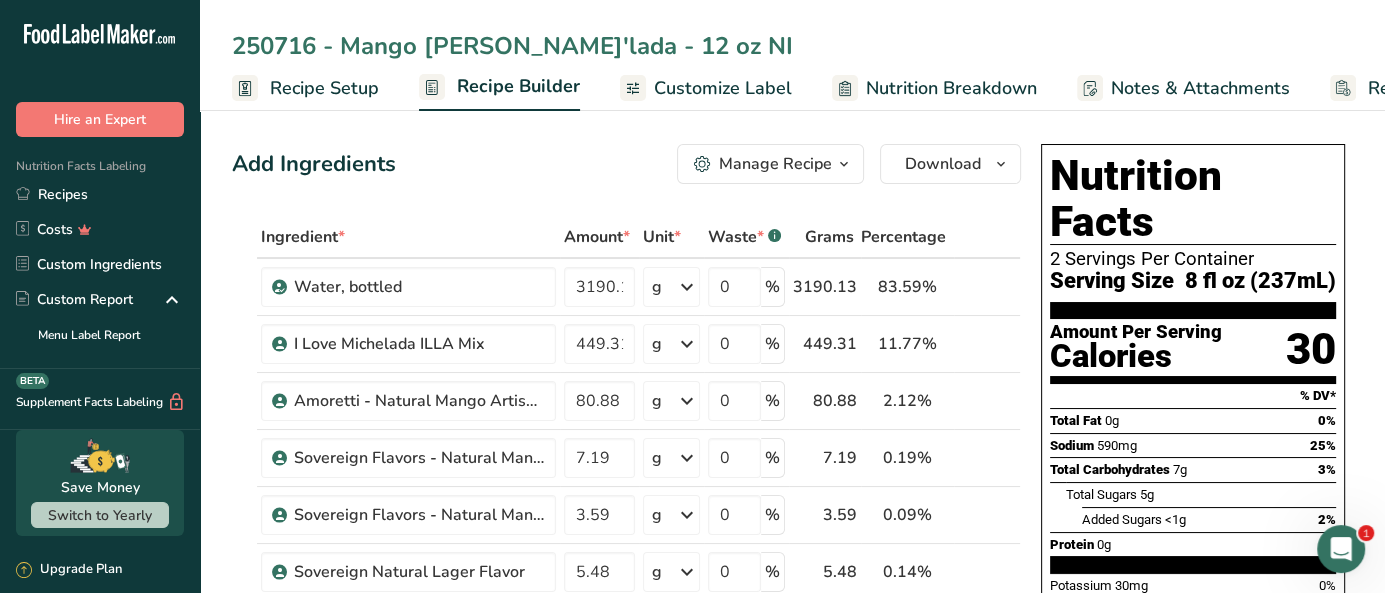 click on "Add Ingredients
Manage Recipe         Delete Recipe           Duplicate Recipe             Scale Recipe             Save as Sub-Recipe   .a-a{fill:#347362;}.b-a{fill:#fff;}                               Nutrition Breakdown                 Recipe Card
NEW
[MEDICAL_DATA] Pattern Report           Activity History
Download
Choose your preferred label style
Standard FDA label
Standard FDA label
The most common format for nutrition facts labels in compliance with the FDA's typeface, style and requirements
Tabular FDA label
A label format compliant with the FDA regulations presented in a tabular (horizontal) display.
Linear FDA label
A simple linear display for small sized packages.
Simplified FDA label" at bounding box center [632, 902] 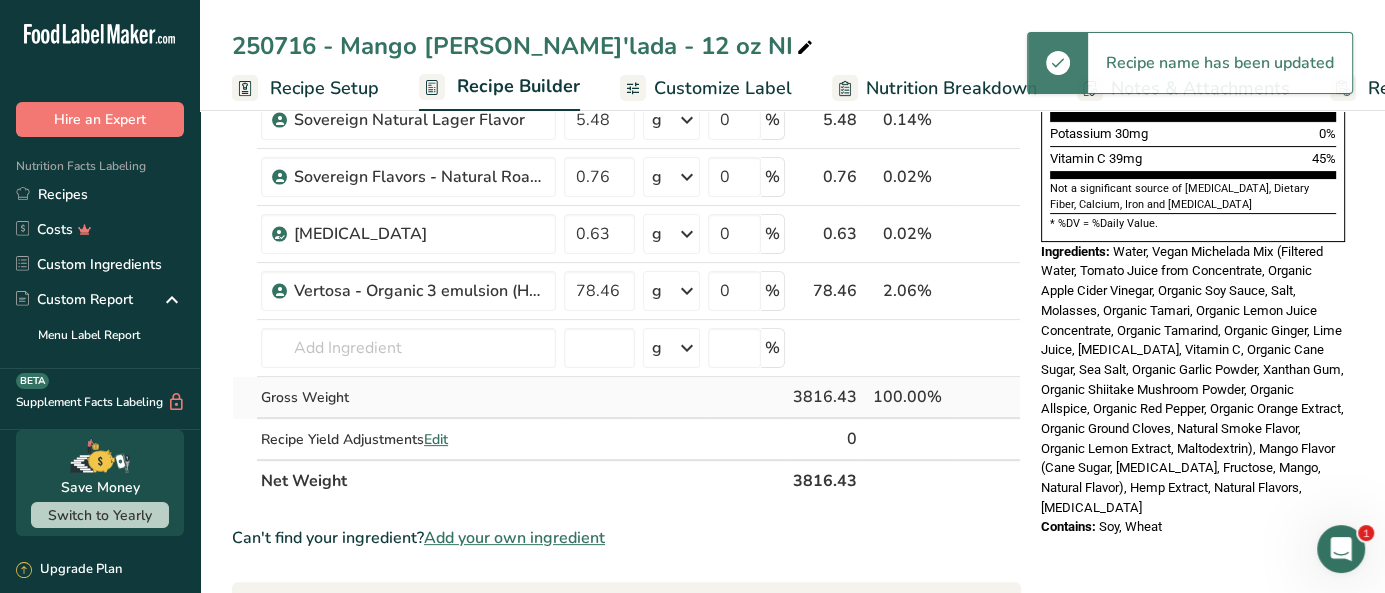 scroll, scrollTop: 452, scrollLeft: 0, axis: vertical 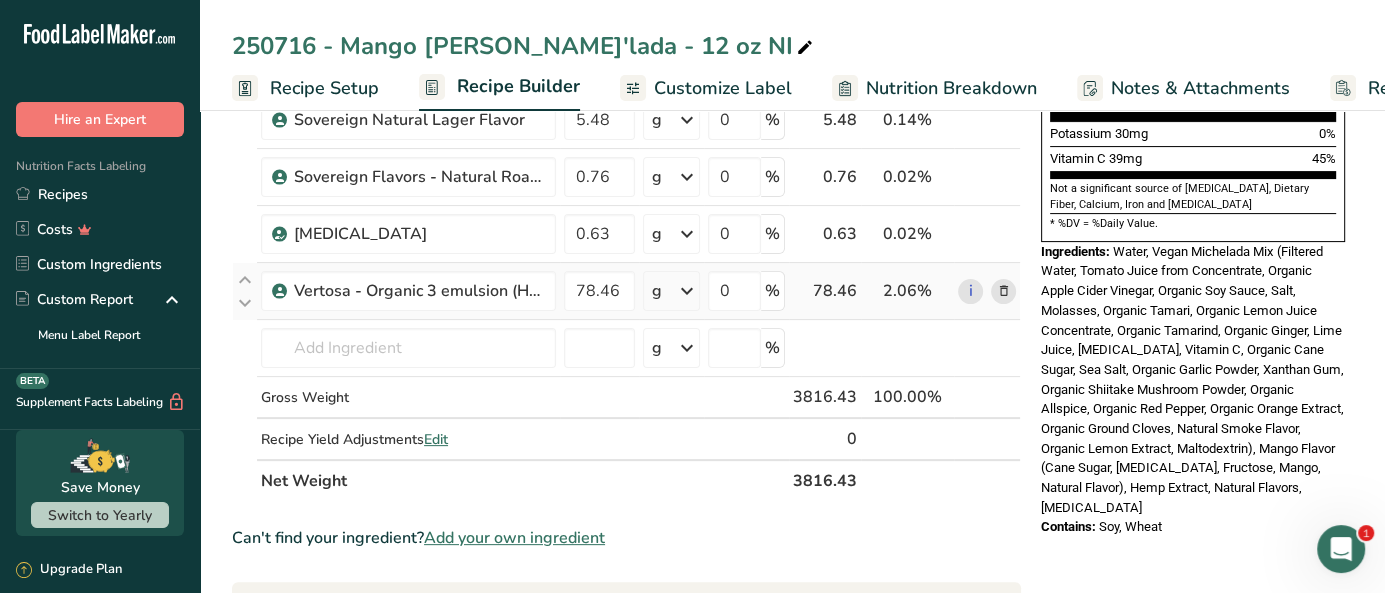 click at bounding box center (1003, 291) 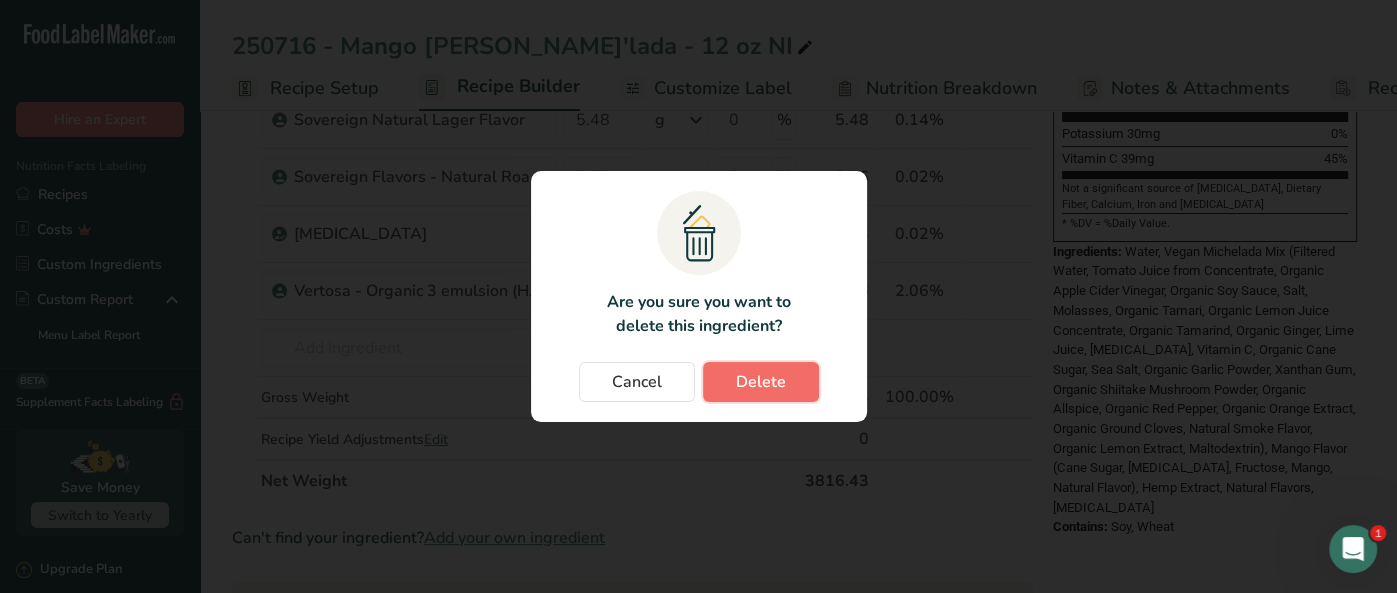 click on "Delete" at bounding box center (761, 382) 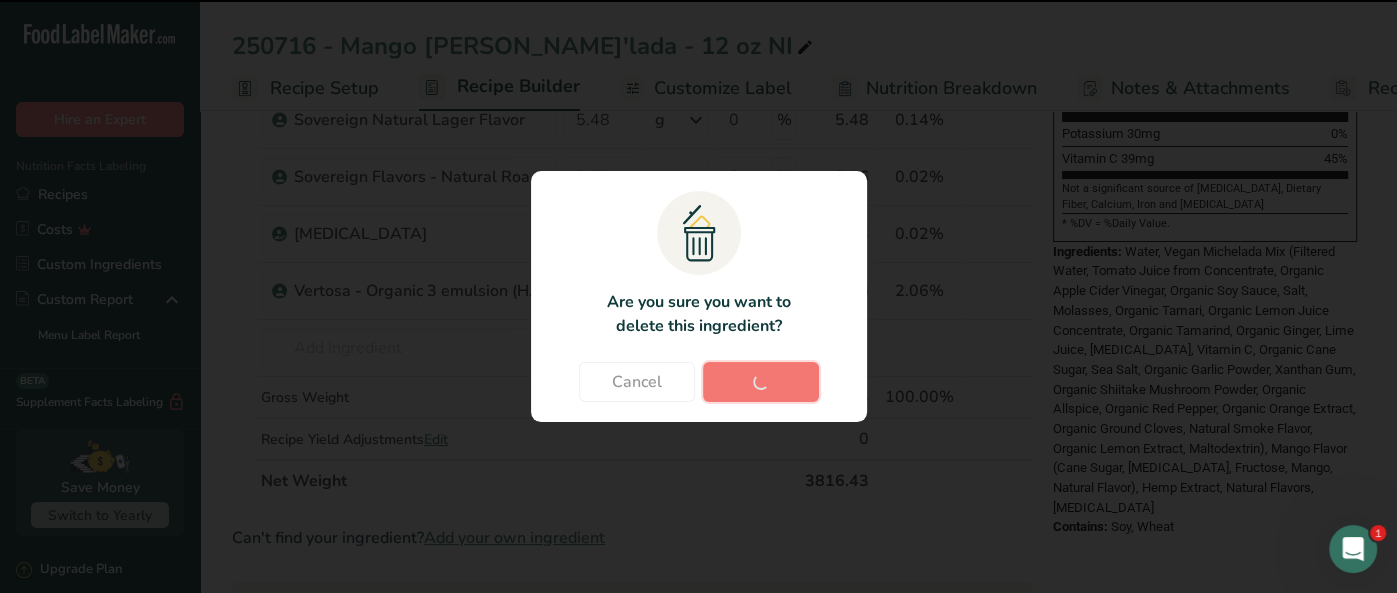 type 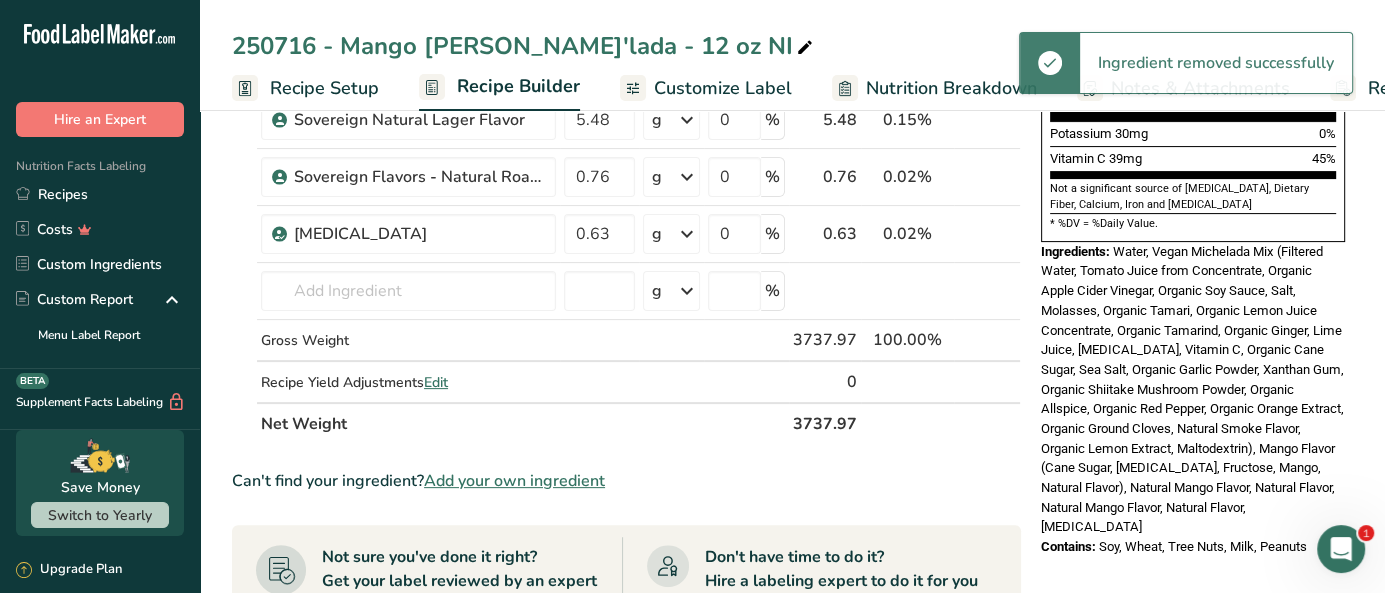 click on "Recipe Setup" at bounding box center [324, 88] 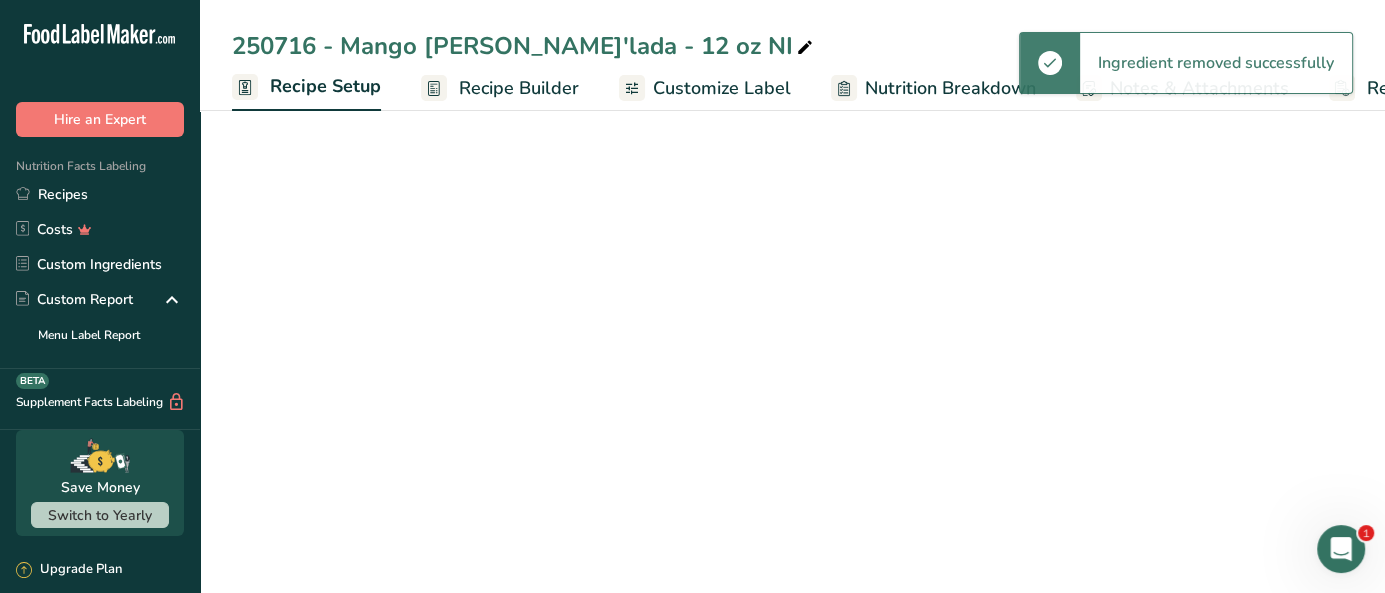 scroll, scrollTop: 0, scrollLeft: 7, axis: horizontal 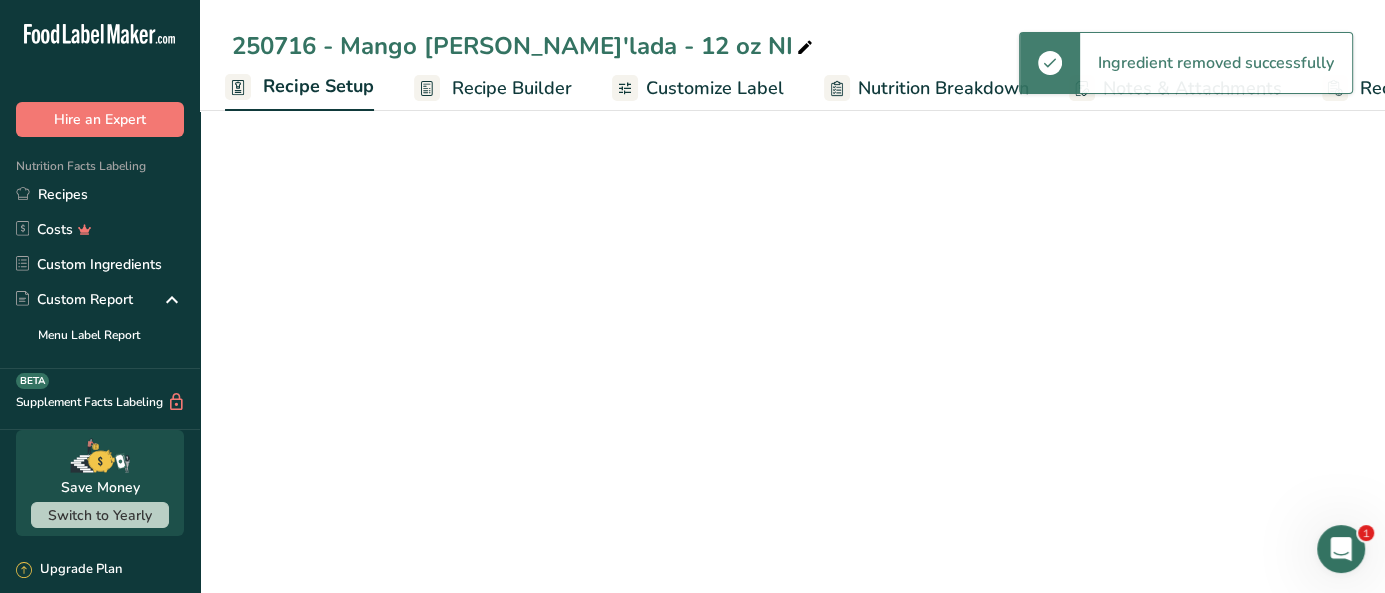 select on "22" 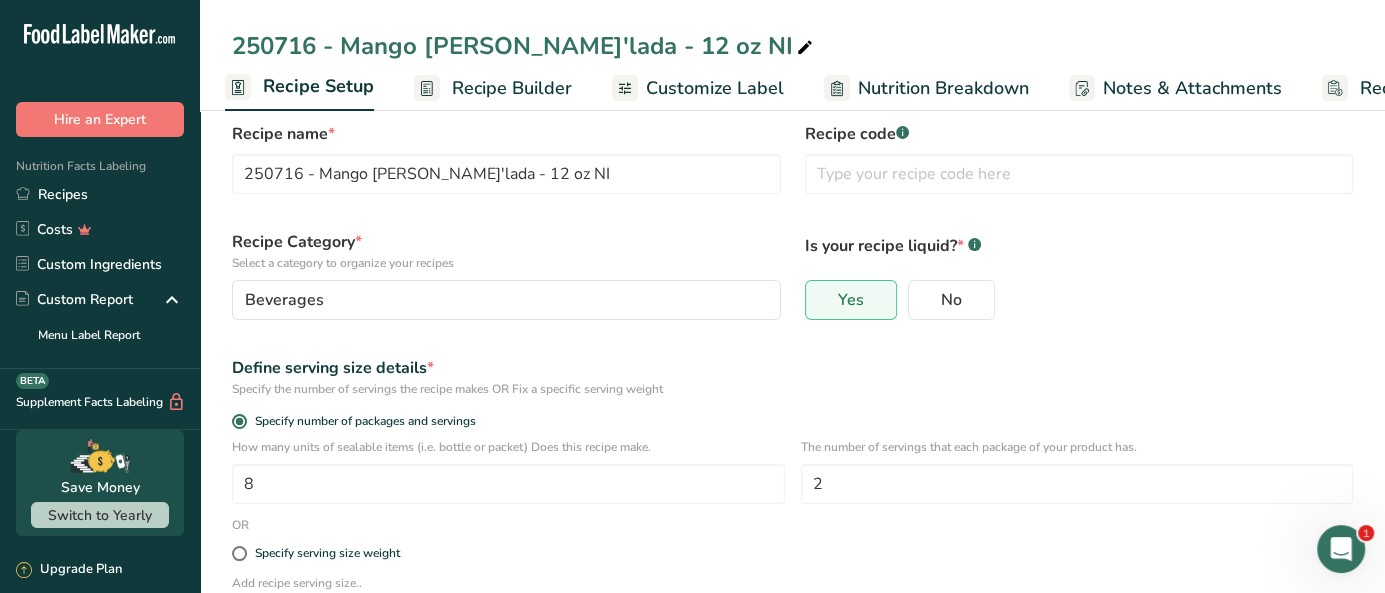 scroll, scrollTop: 26, scrollLeft: 0, axis: vertical 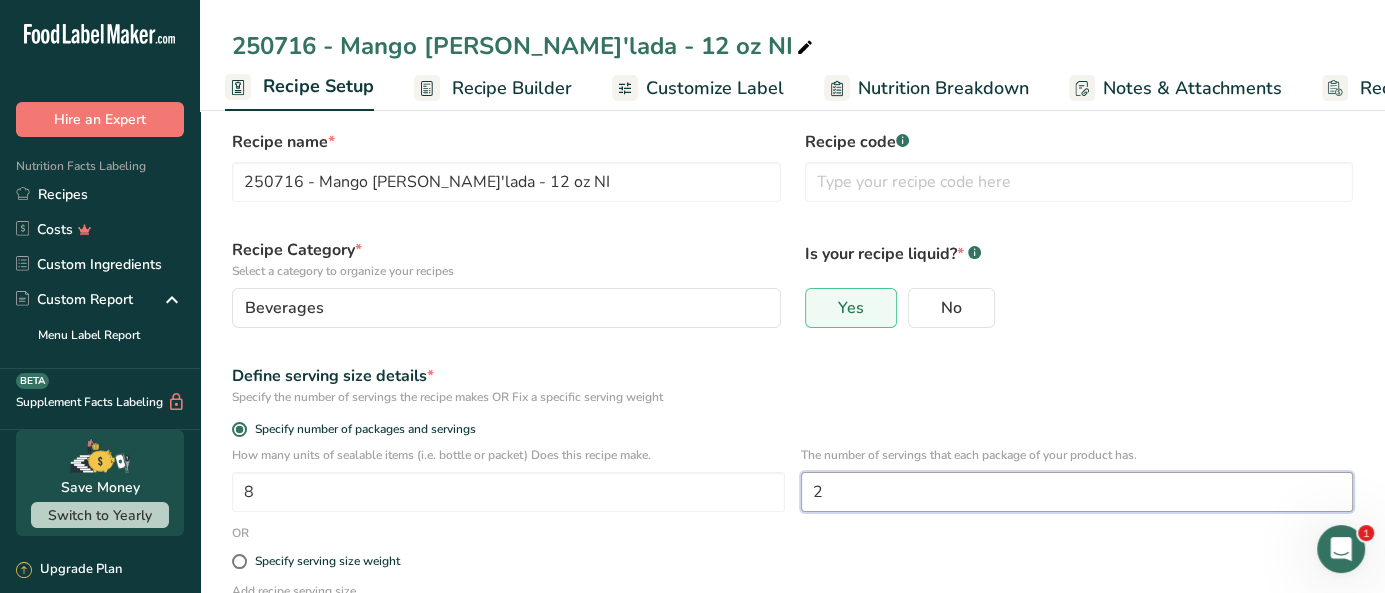 click on "2" at bounding box center [1077, 492] 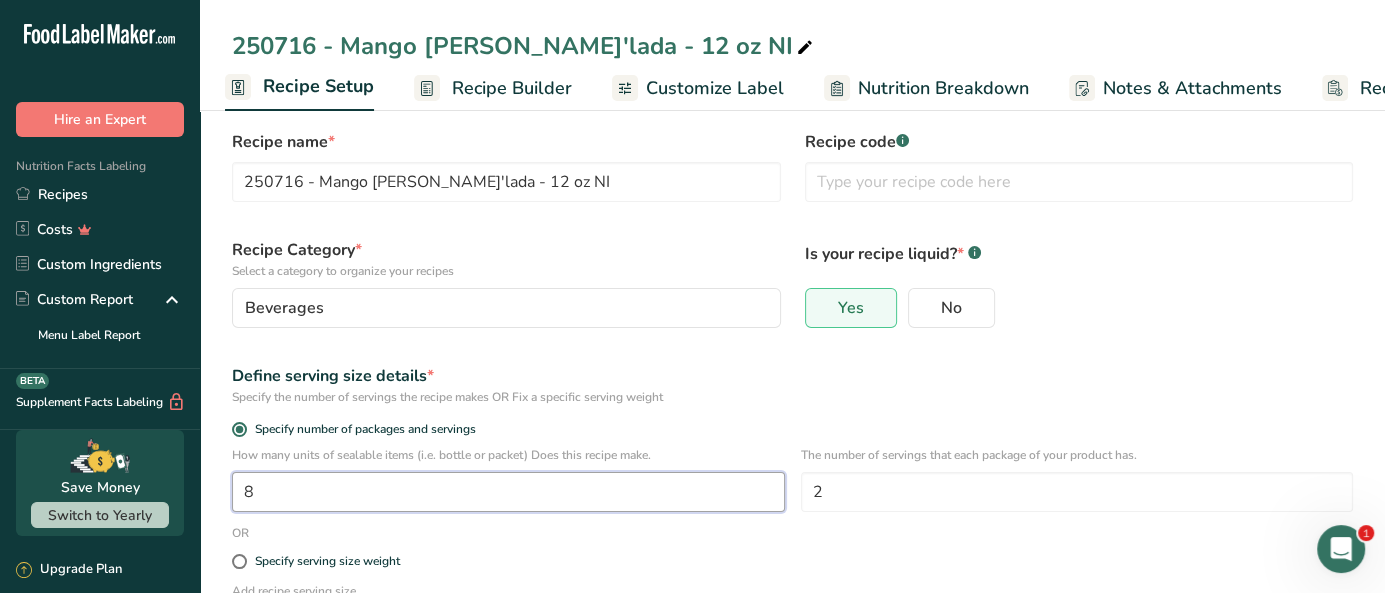 click on "8" at bounding box center [508, 492] 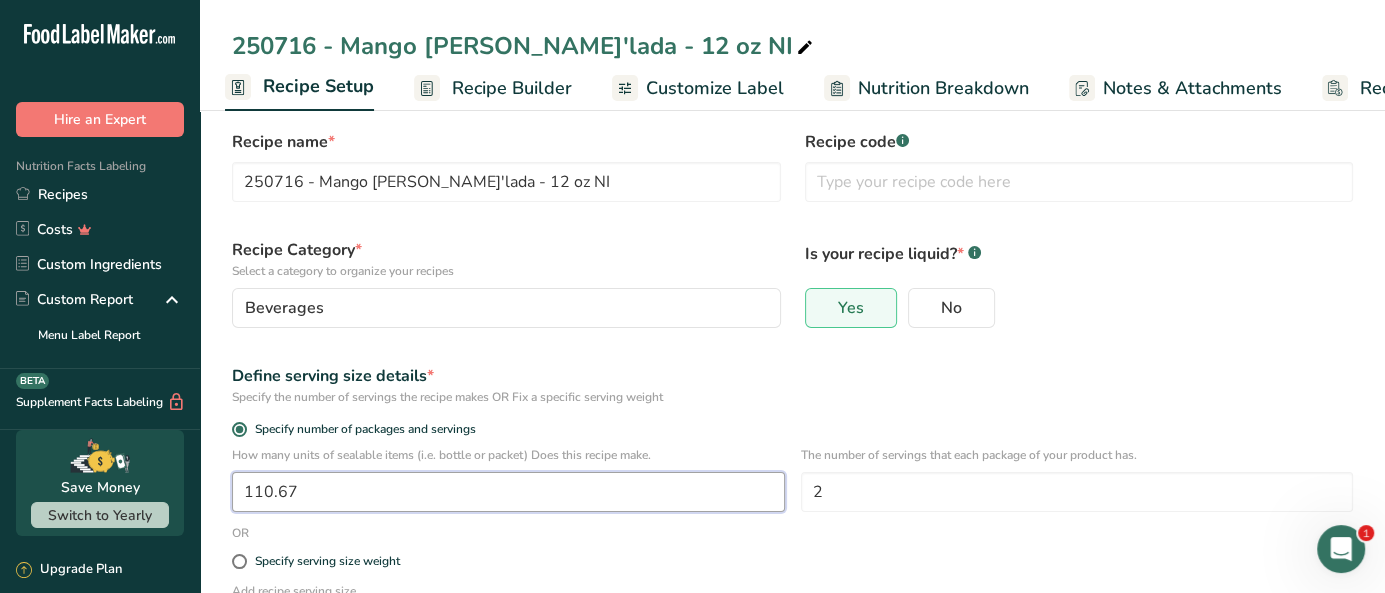 click on "110.67" at bounding box center [508, 492] 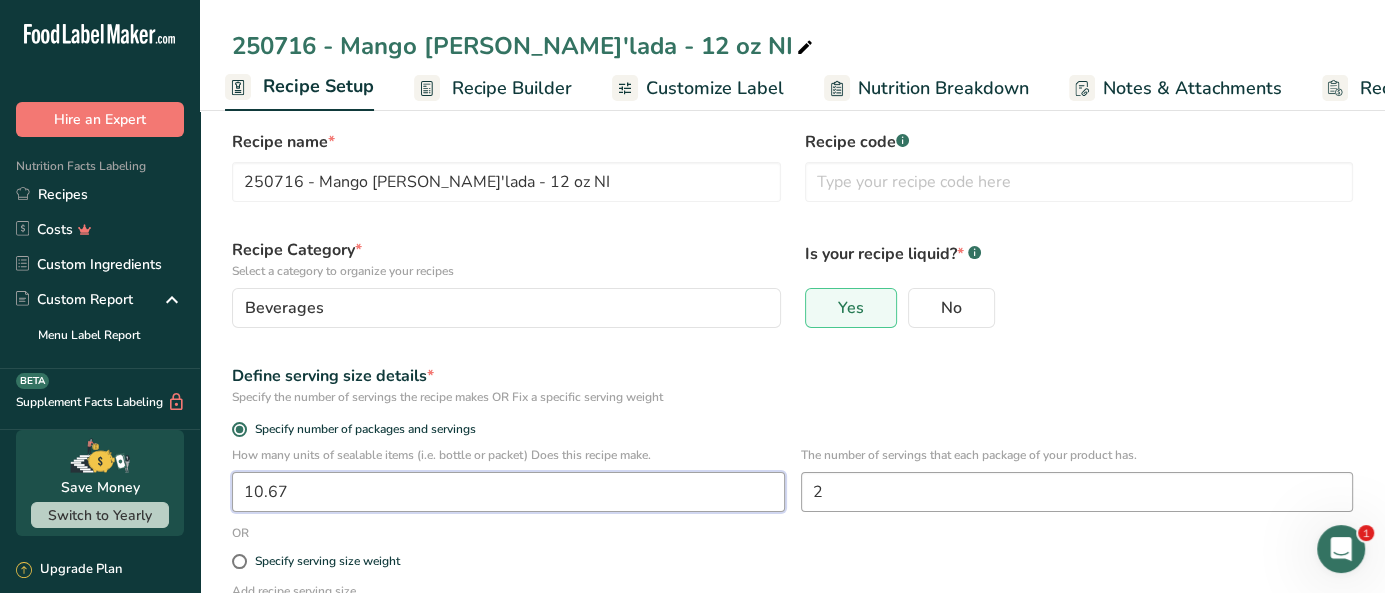 type on "10.67" 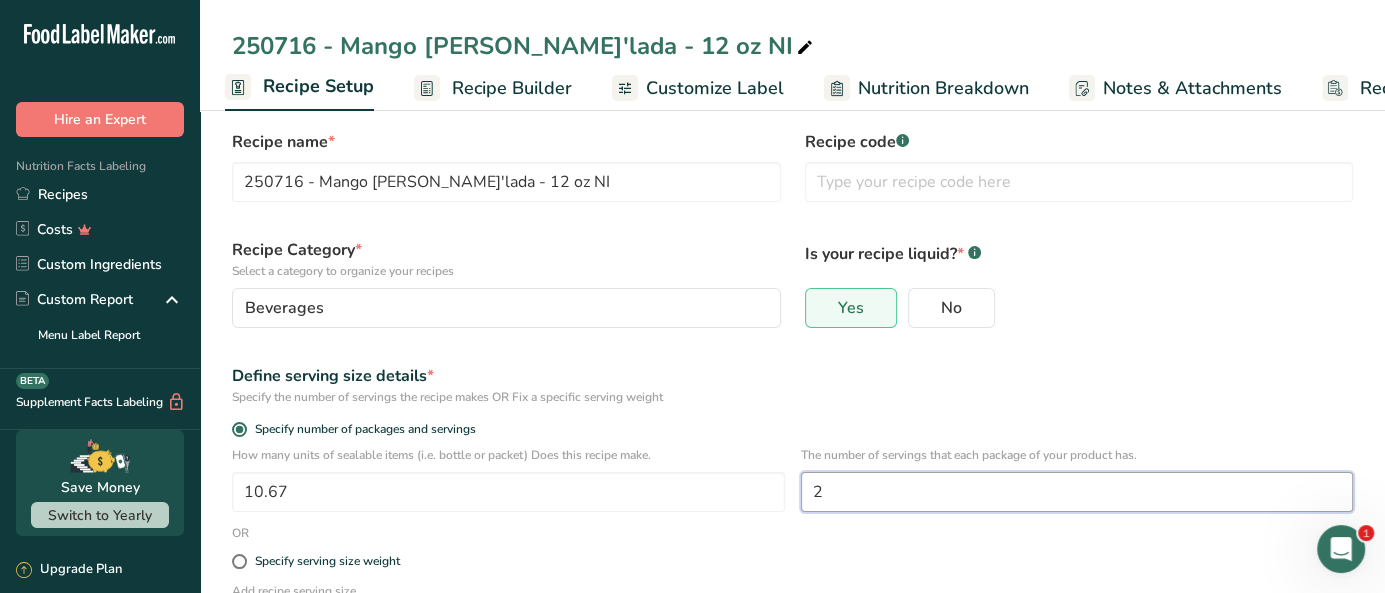 click on "2" at bounding box center [1077, 492] 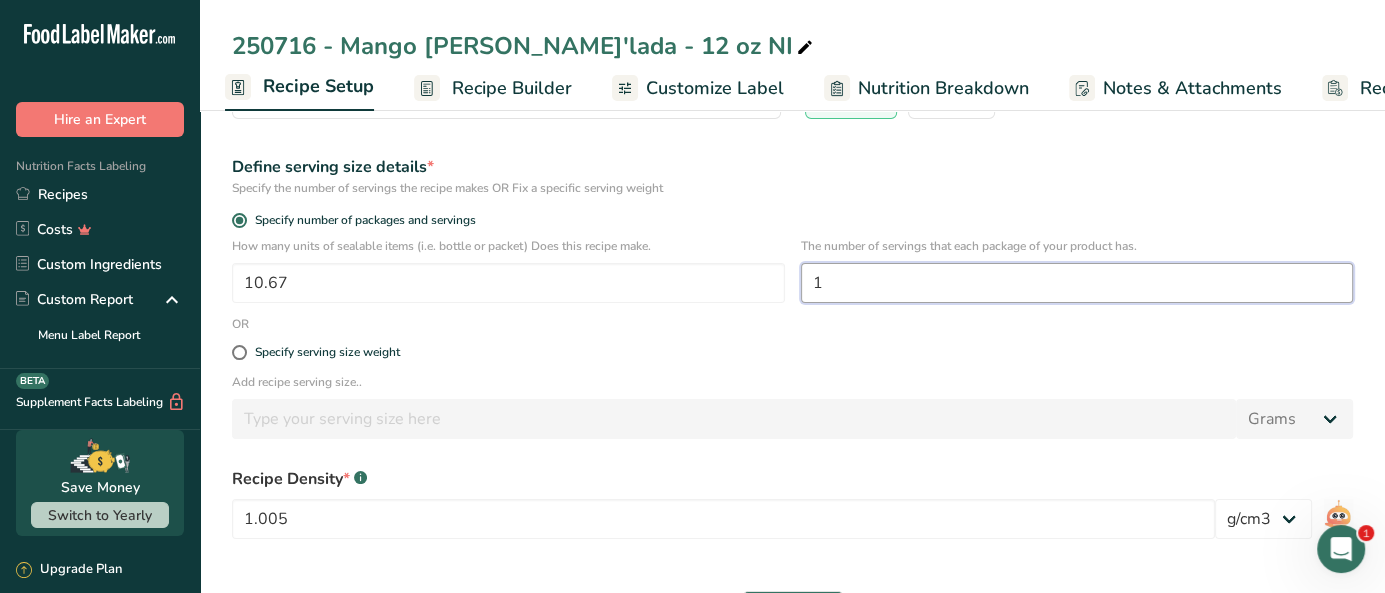 scroll, scrollTop: 292, scrollLeft: 0, axis: vertical 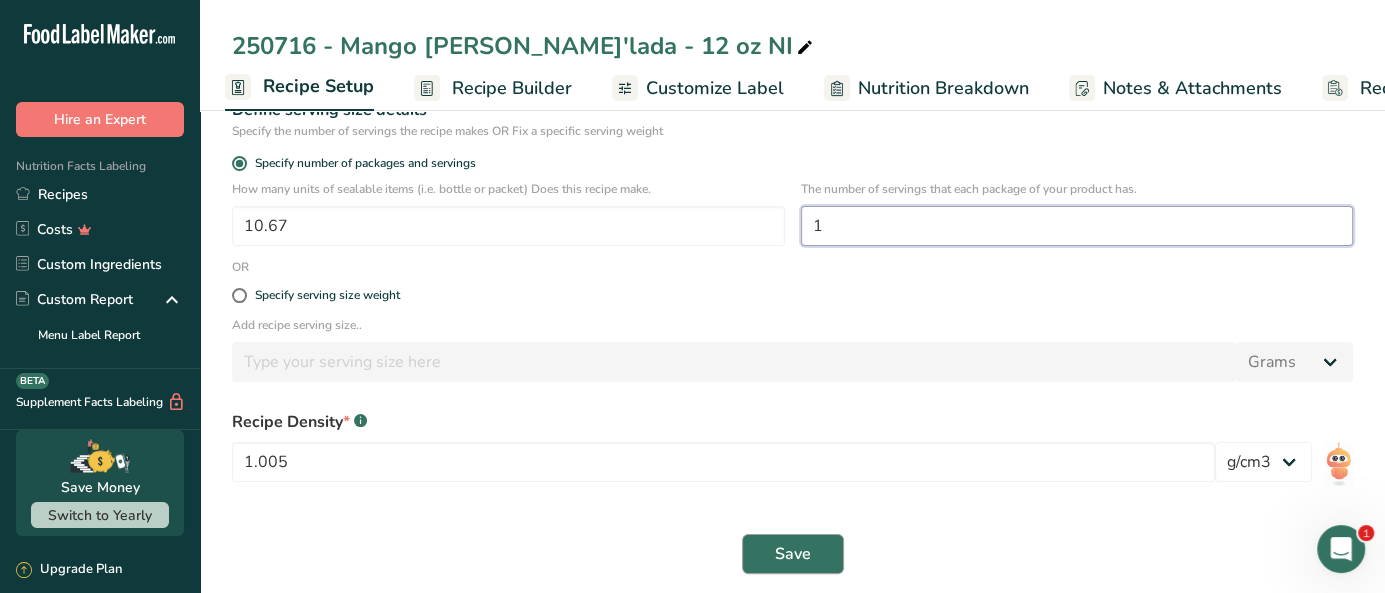 type on "1" 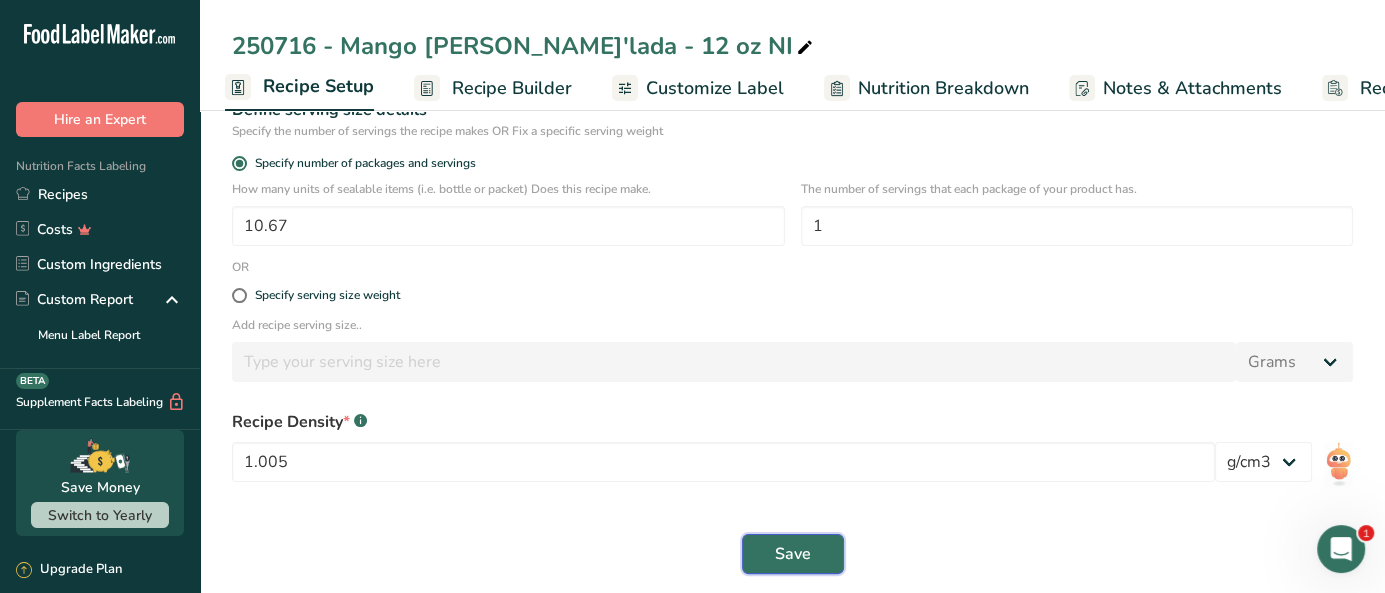 click on "Save" at bounding box center [793, 554] 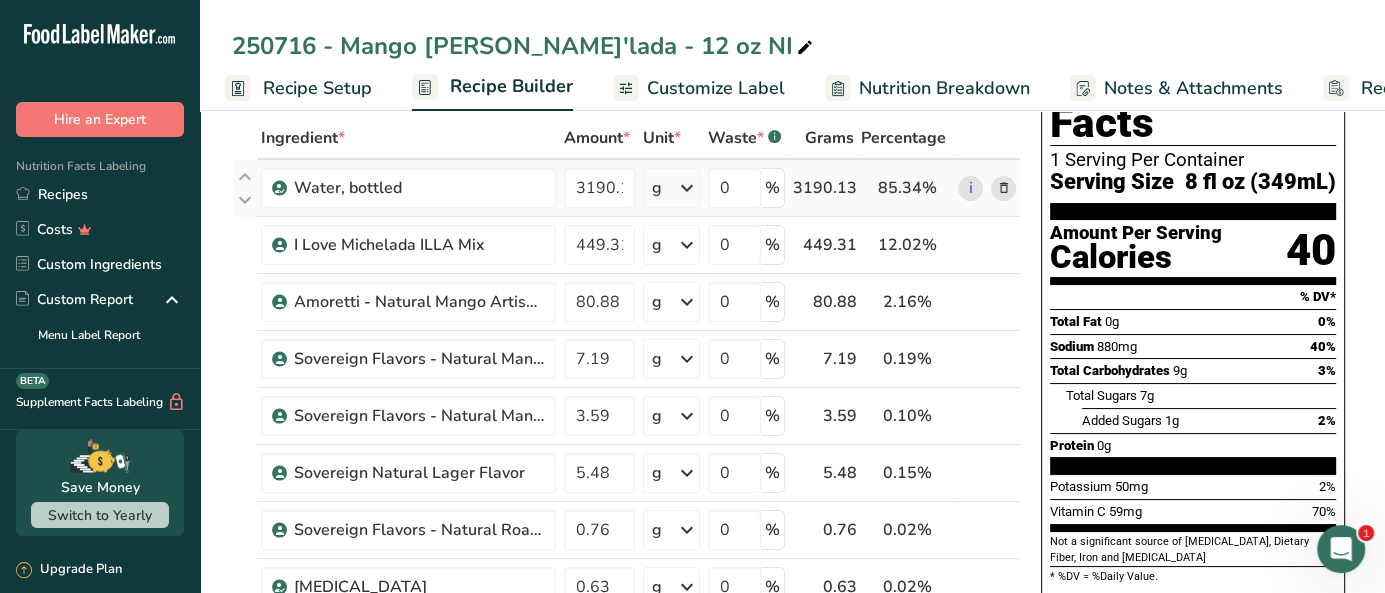 scroll, scrollTop: 0, scrollLeft: 0, axis: both 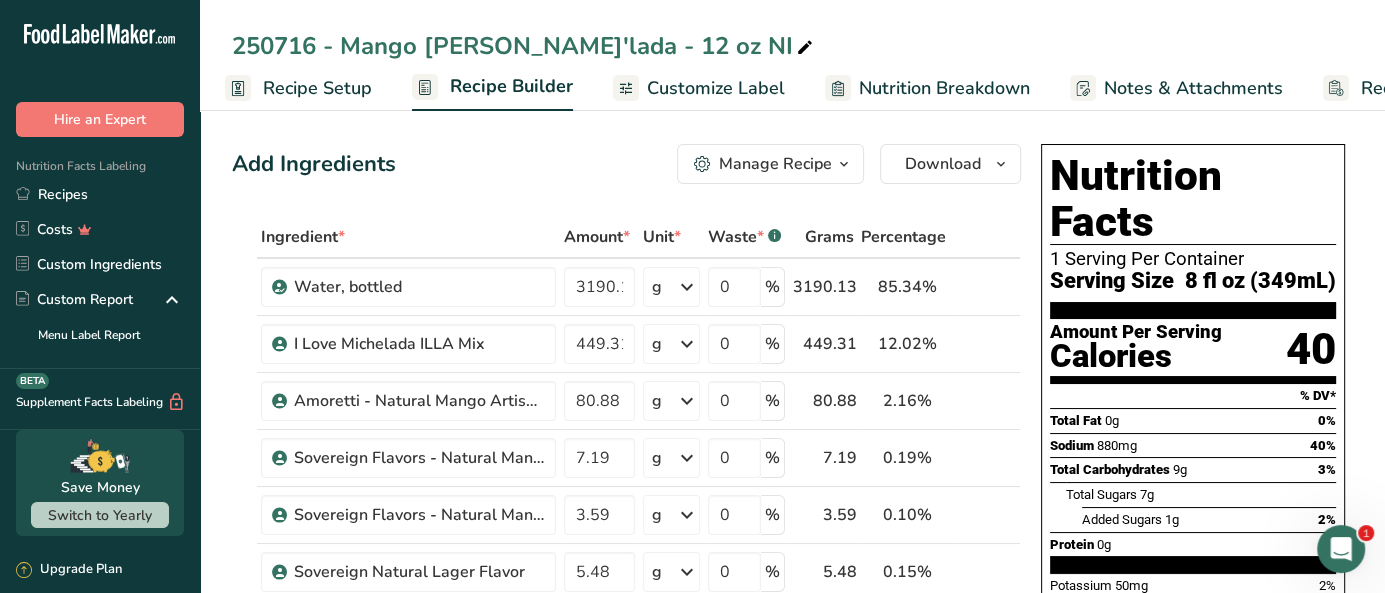 click on "Customize Label" at bounding box center [716, 88] 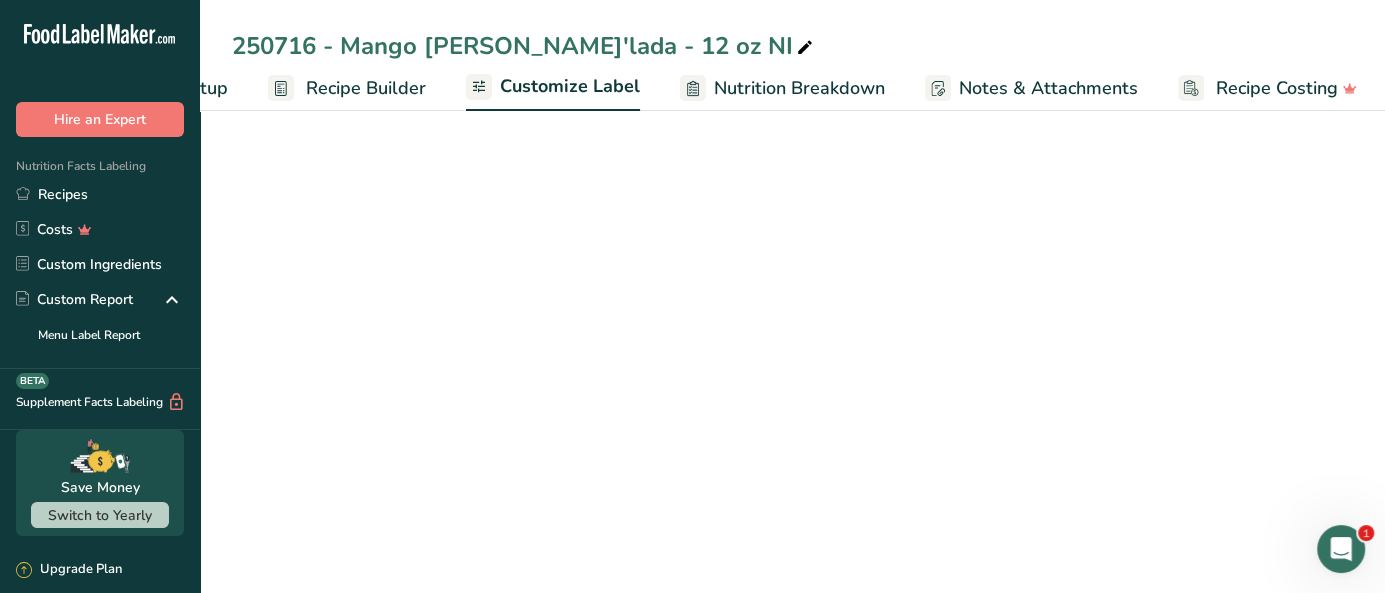 scroll, scrollTop: 0, scrollLeft: 155, axis: horizontal 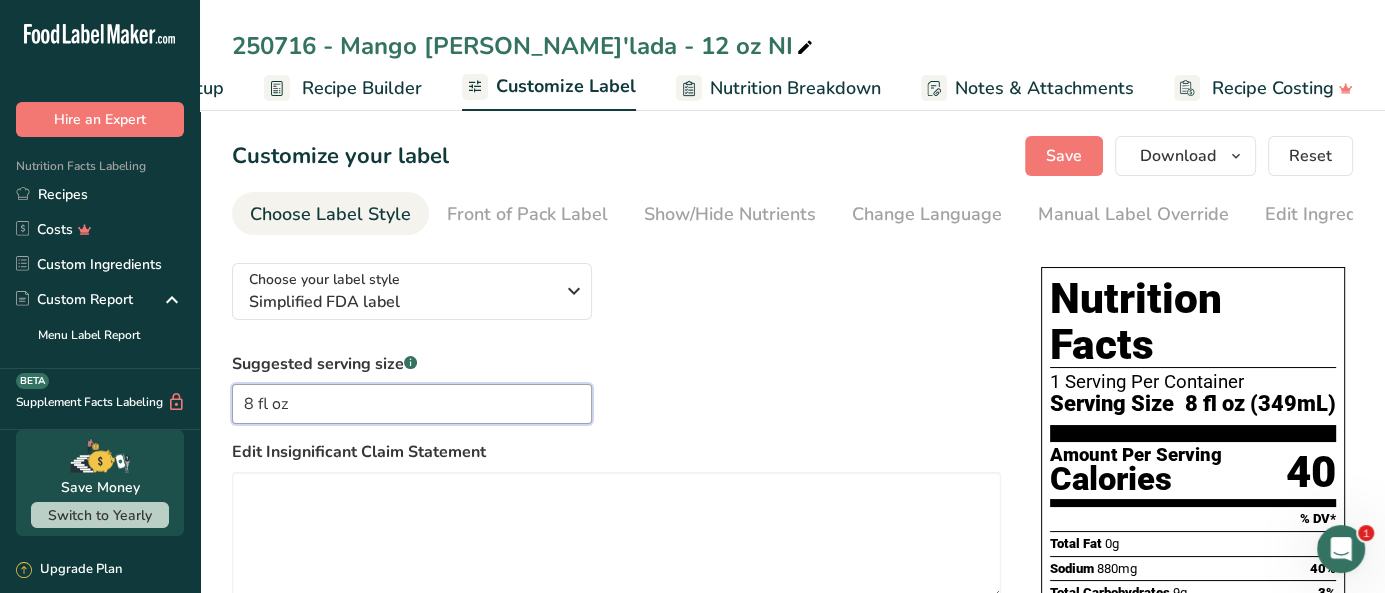 click on "8 fl oz" at bounding box center (412, 404) 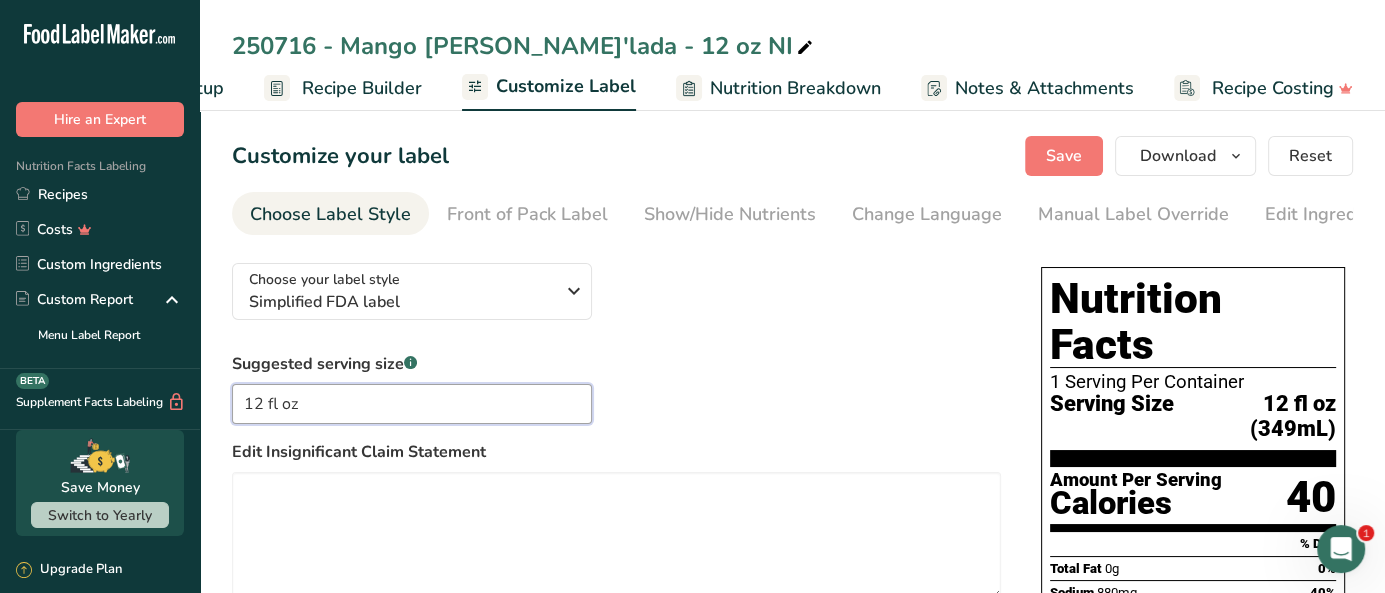 type on "12 fl oz" 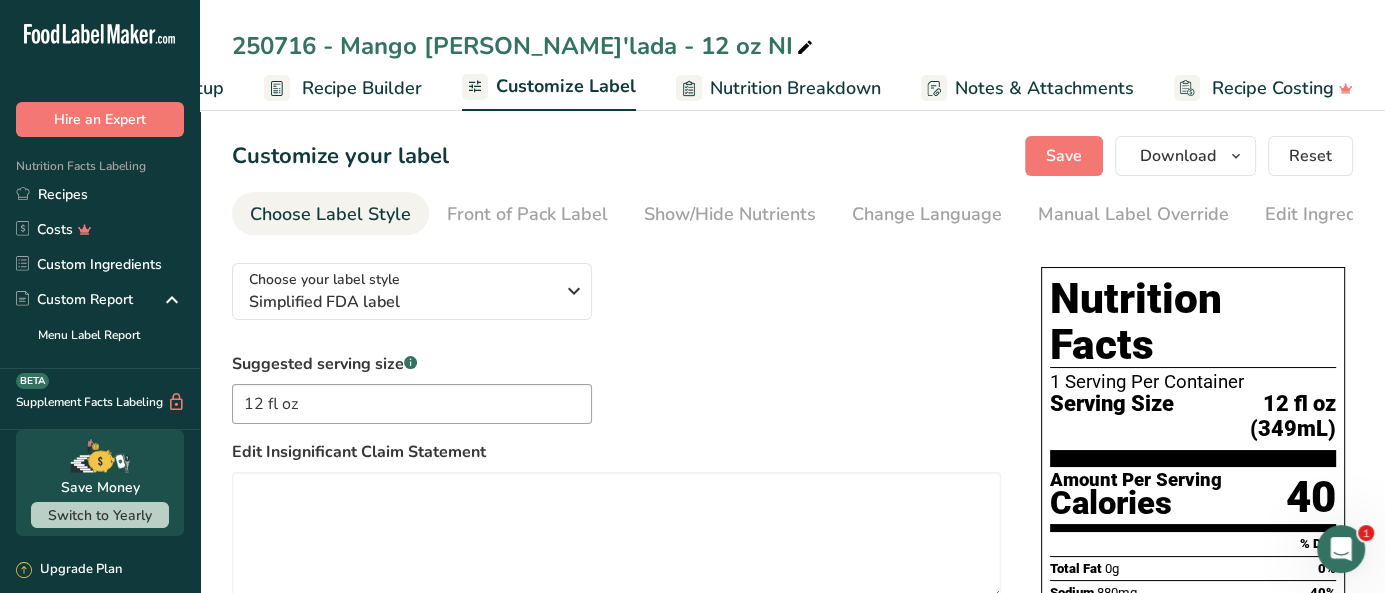click on "Suggested serving size
.a-a{fill:#347362;}.b-a{fill:#fff;}           12 fl oz                                 Edit Insignificant Claim Statement
Reset" at bounding box center (616, 506) 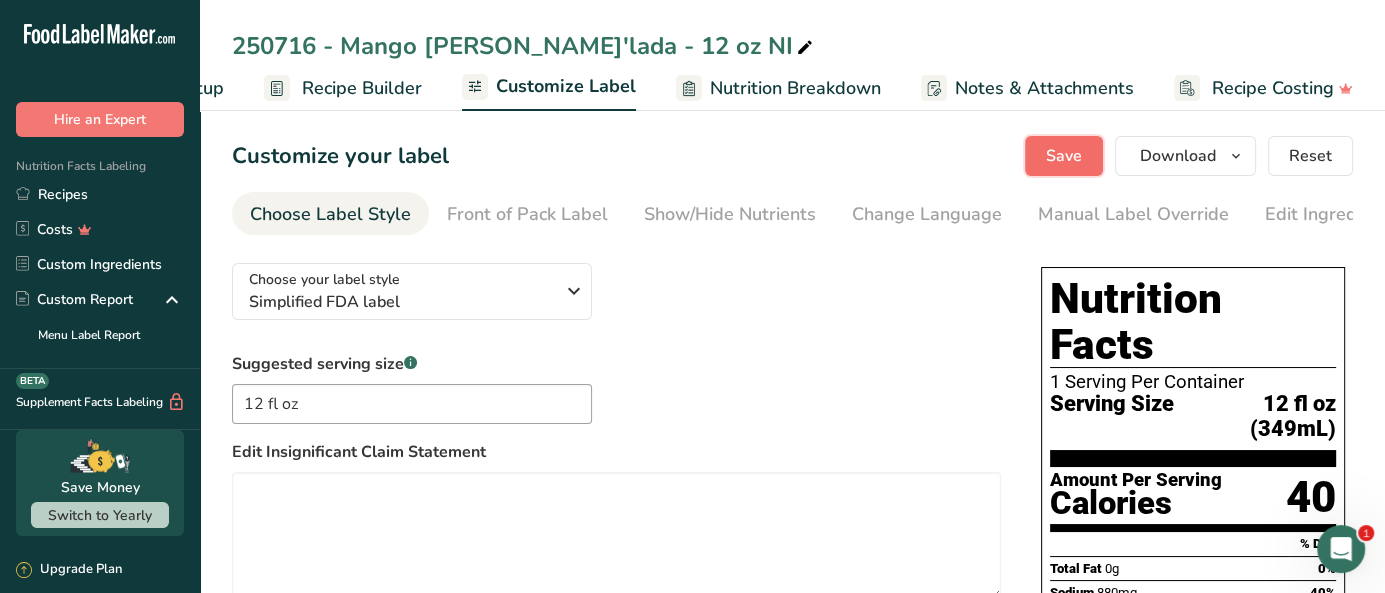 click on "Save" at bounding box center [1064, 156] 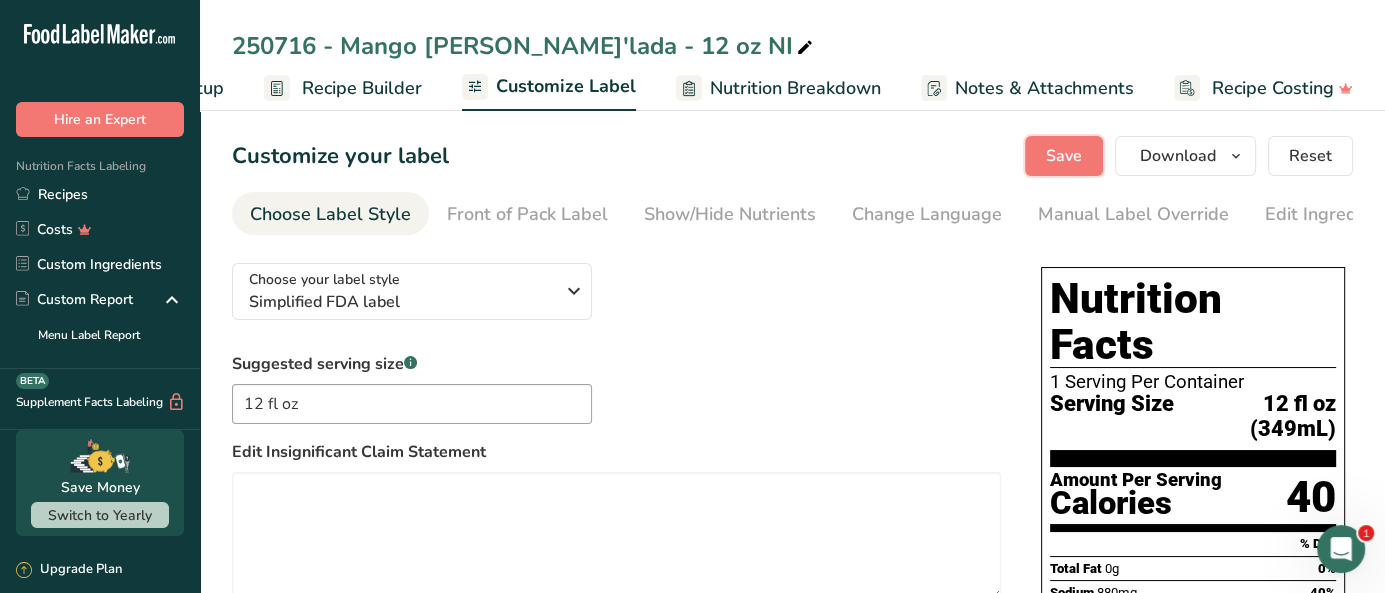 scroll, scrollTop: 0, scrollLeft: 0, axis: both 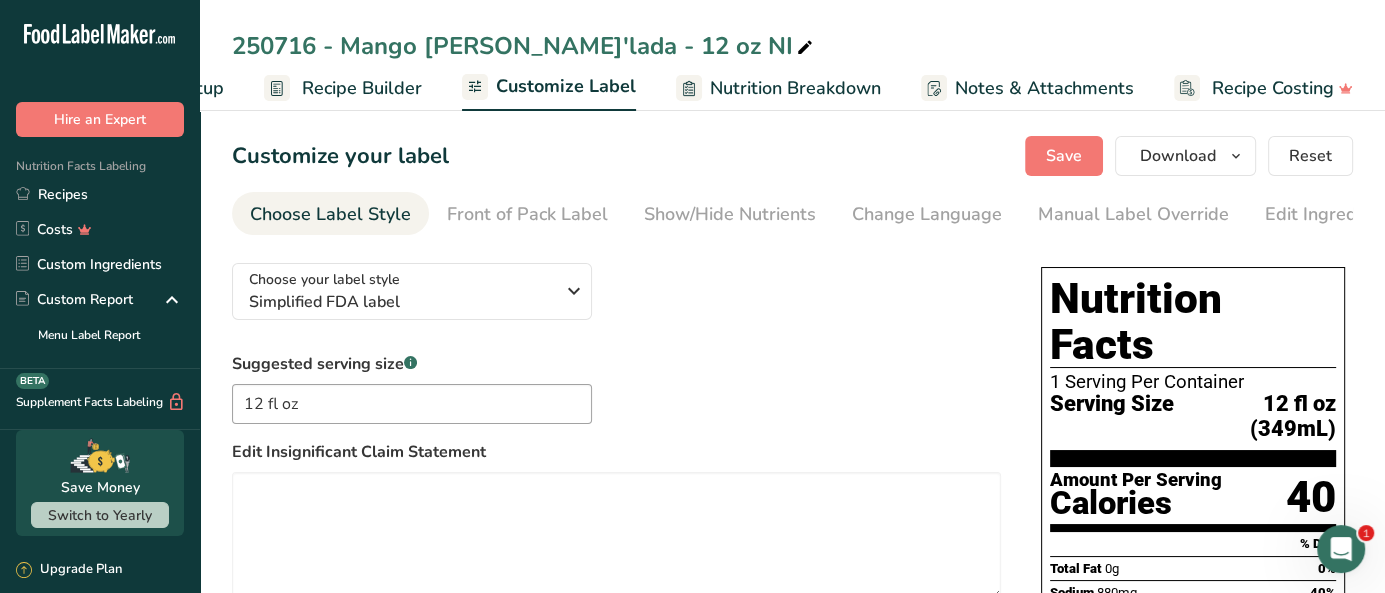 click on "Recipe Setup                       Recipe Builder   Customize Label               Nutrition Breakdown               Notes & Attachments                 Recipe Costing" at bounding box center [719, 87] 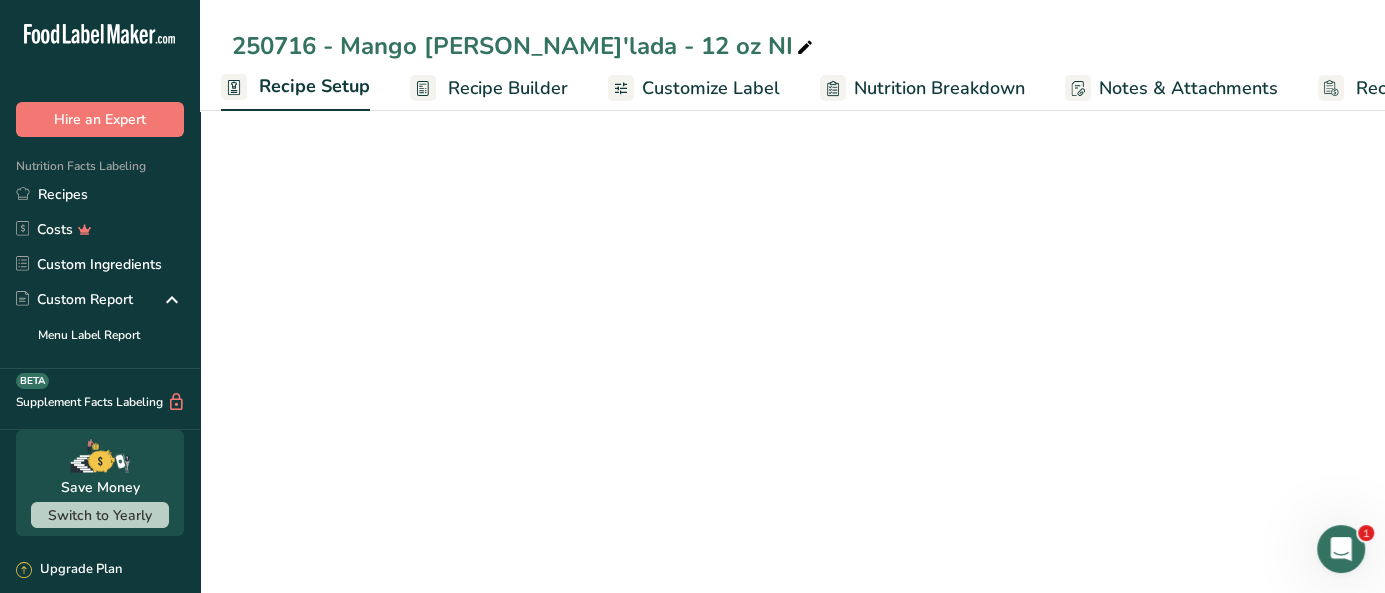 select on "22" 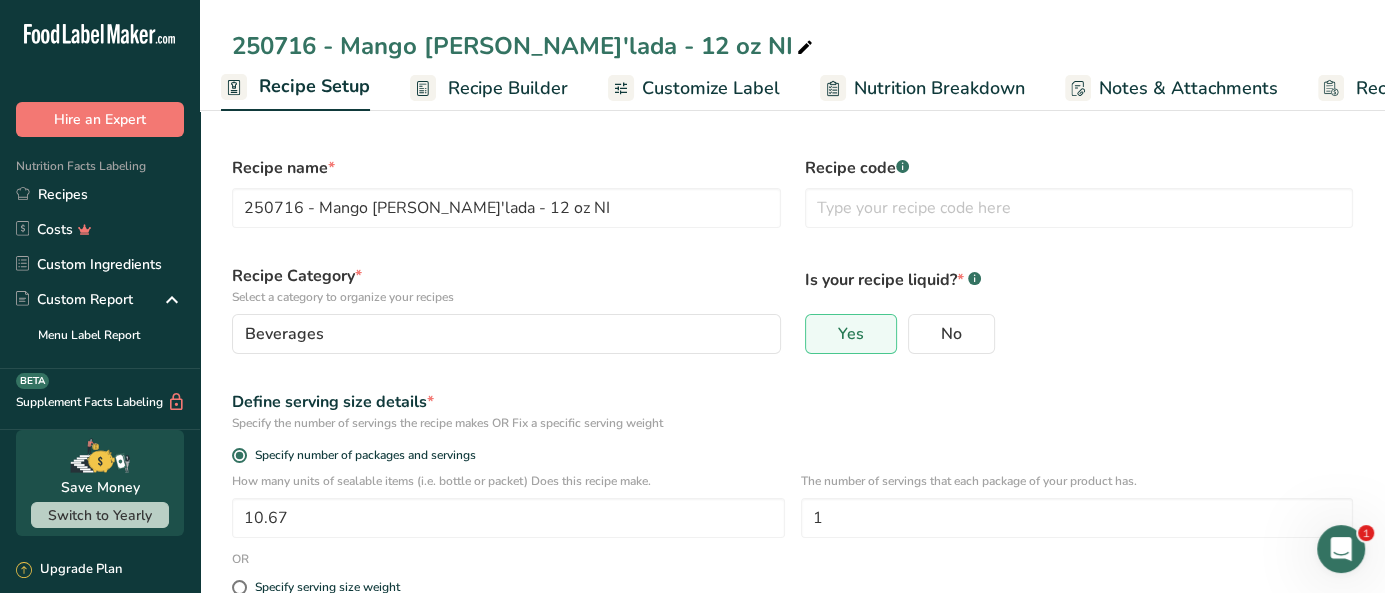 scroll, scrollTop: 0, scrollLeft: 7, axis: horizontal 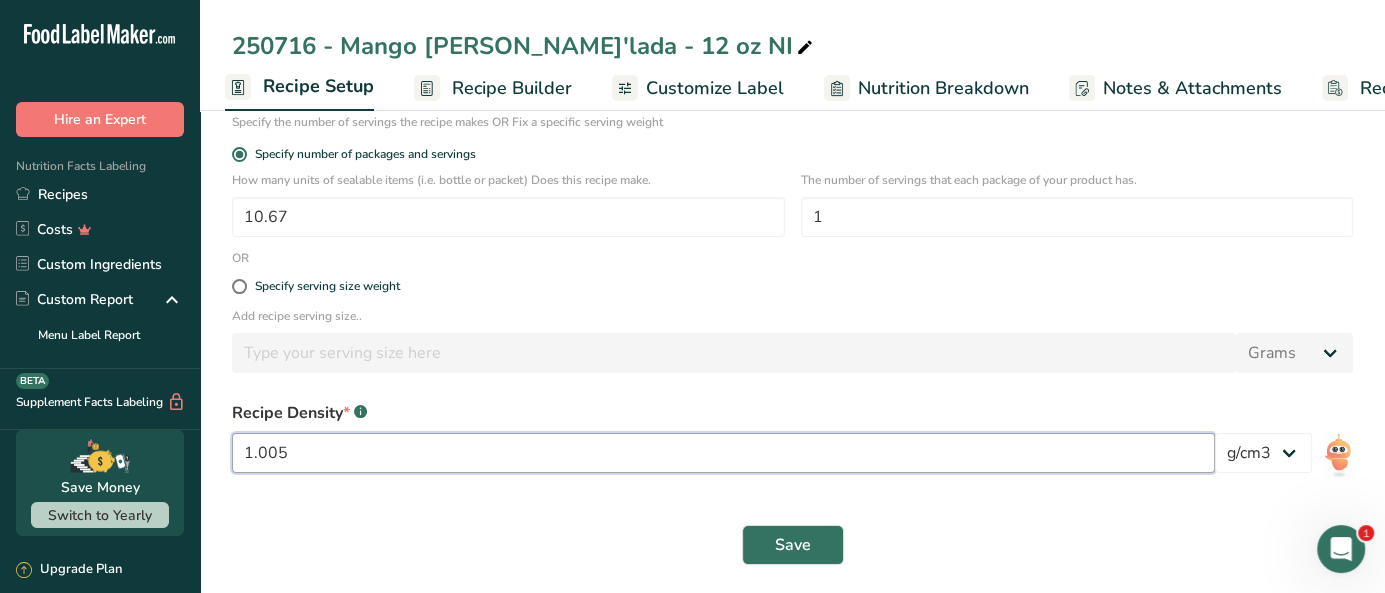 click on "1.005" at bounding box center (723, 453) 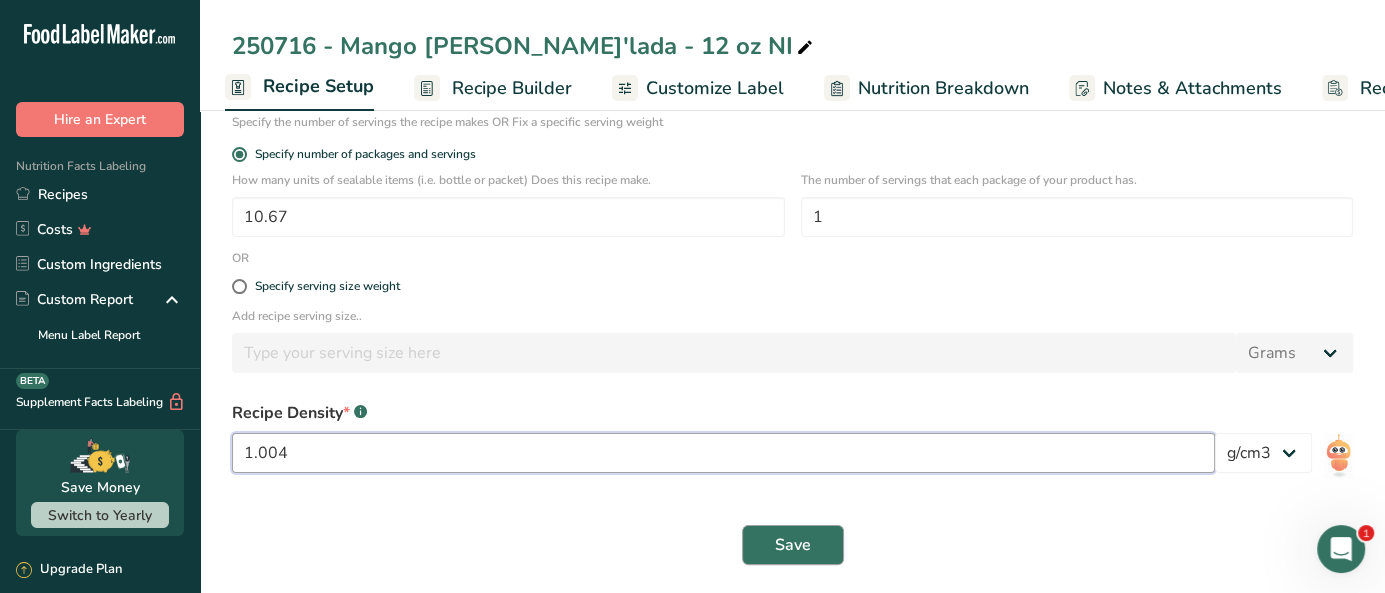 type on "1.004" 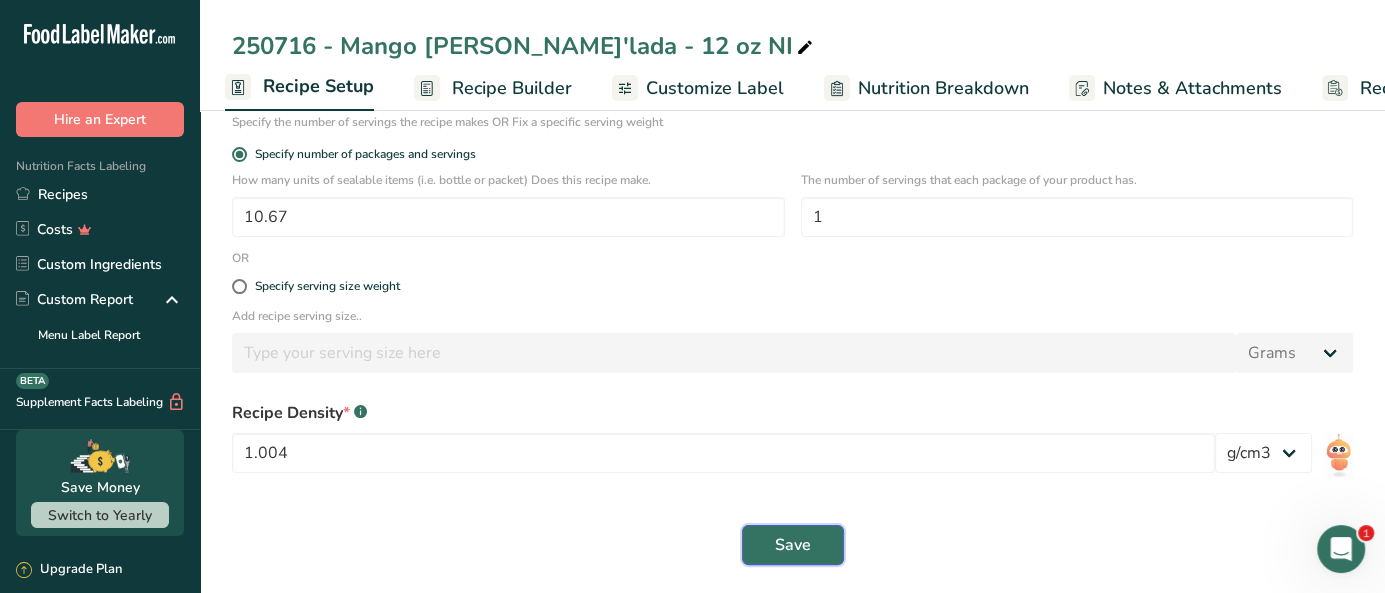 click on "Save" at bounding box center [793, 545] 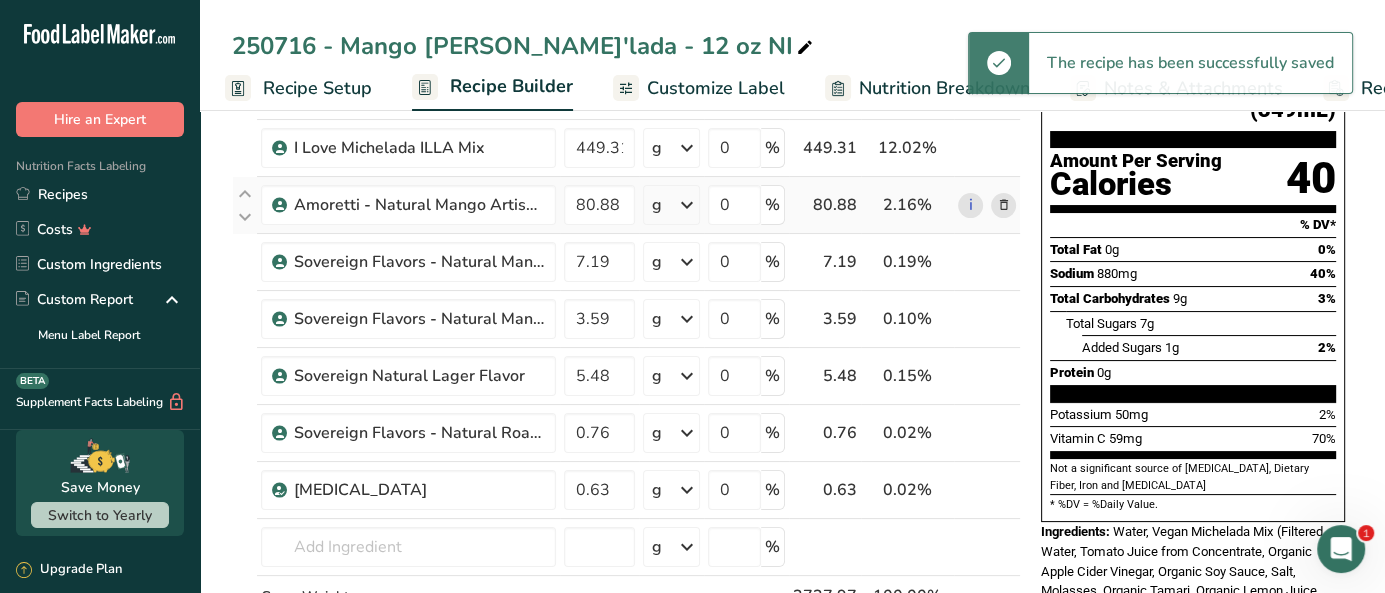 scroll, scrollTop: 0, scrollLeft: 0, axis: both 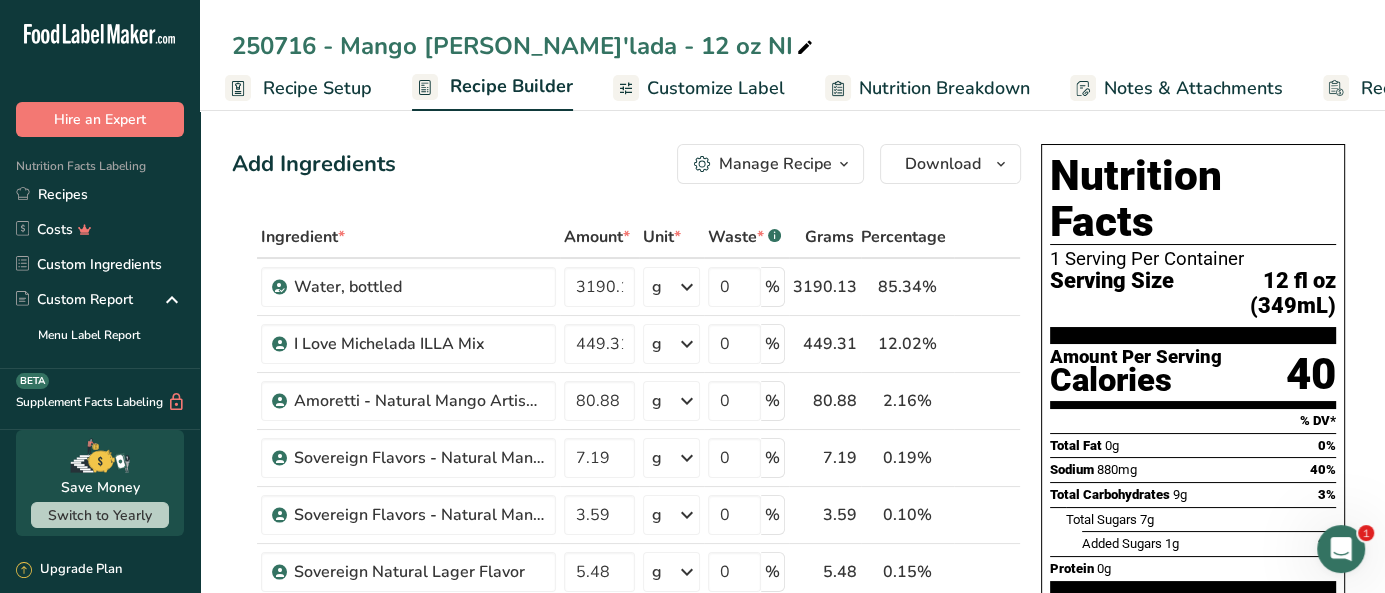 click on "Recipe Setup" at bounding box center (317, 88) 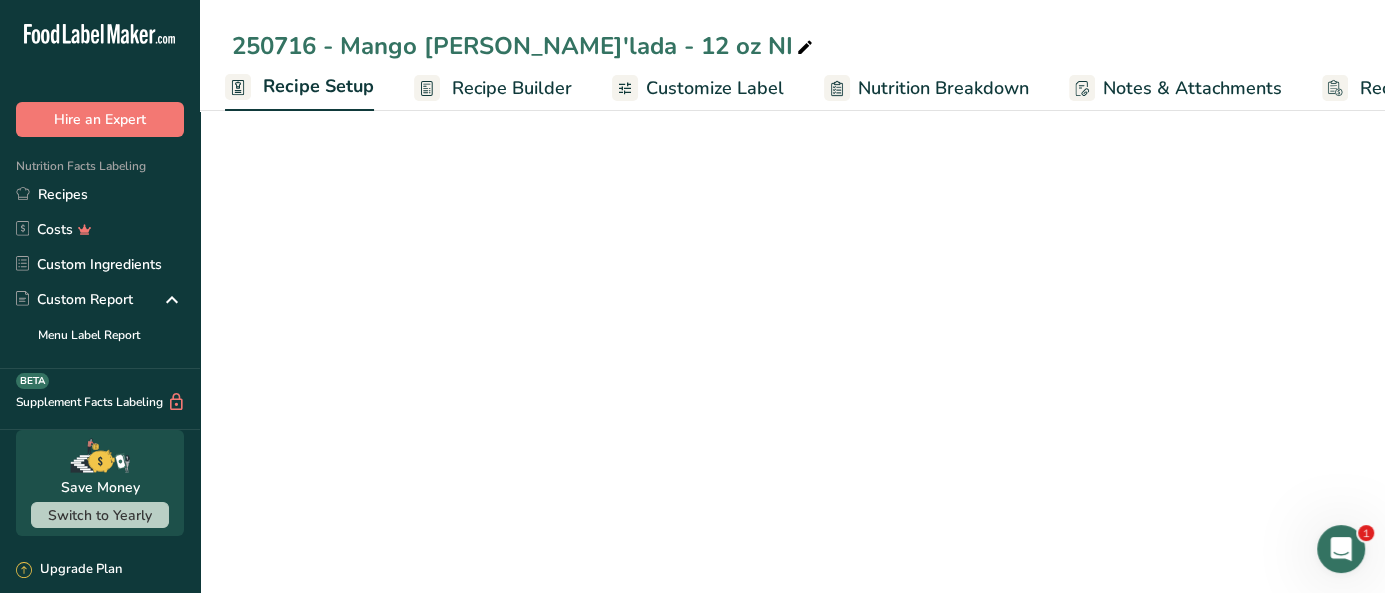 select on "22" 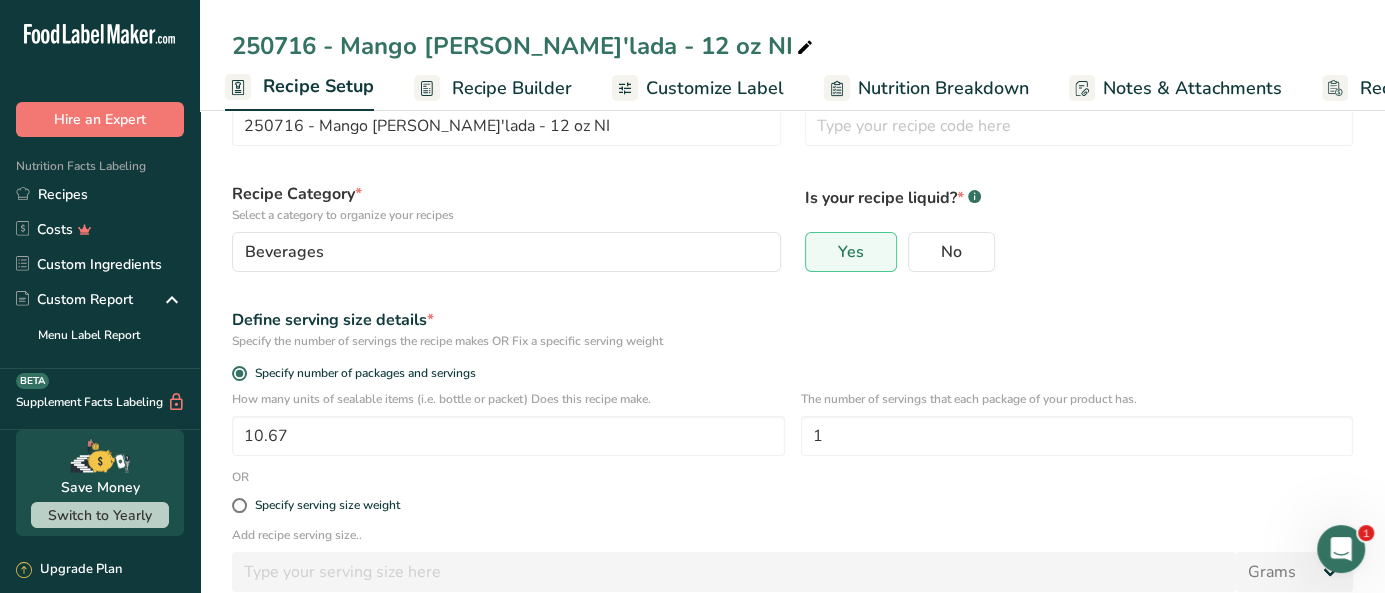 scroll, scrollTop: 300, scrollLeft: 0, axis: vertical 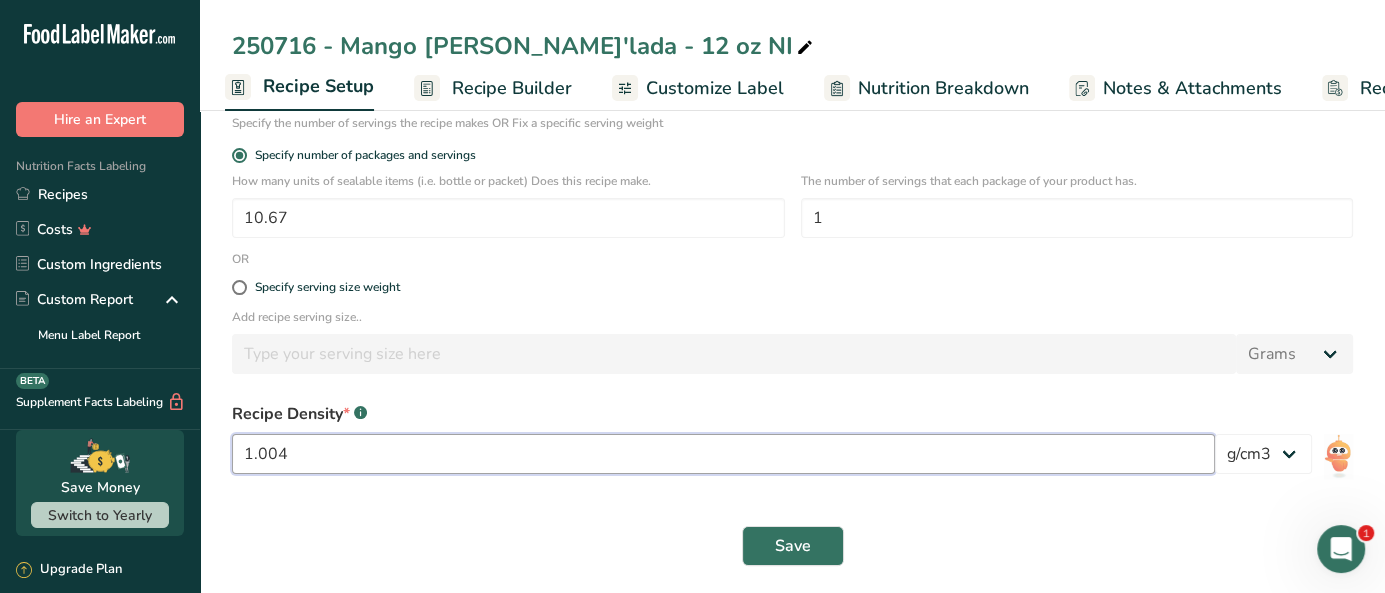click on "1.004" at bounding box center [723, 454] 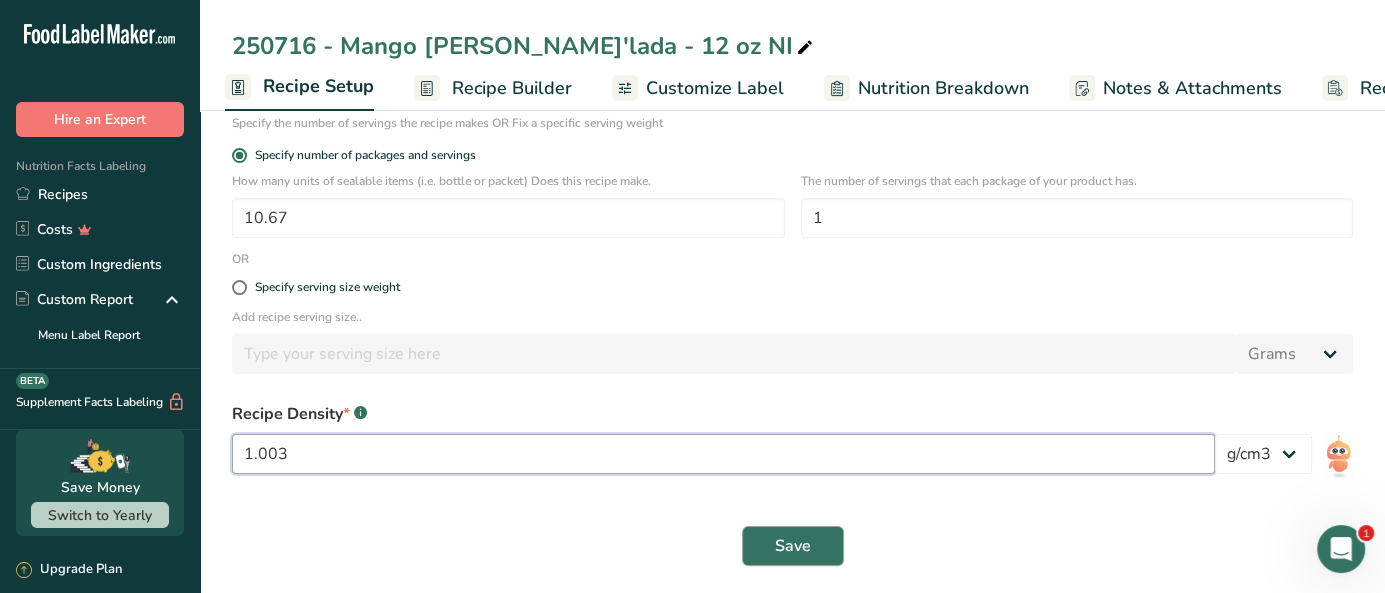 type on "1.003" 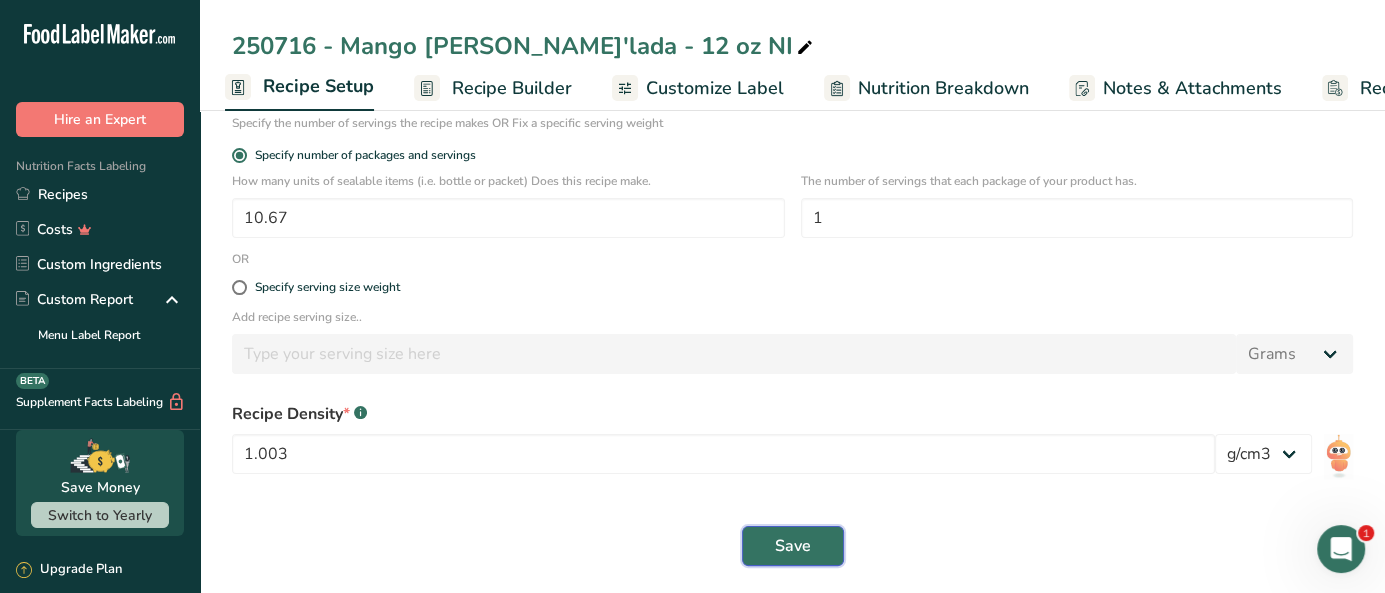 click on "Save" at bounding box center [793, 546] 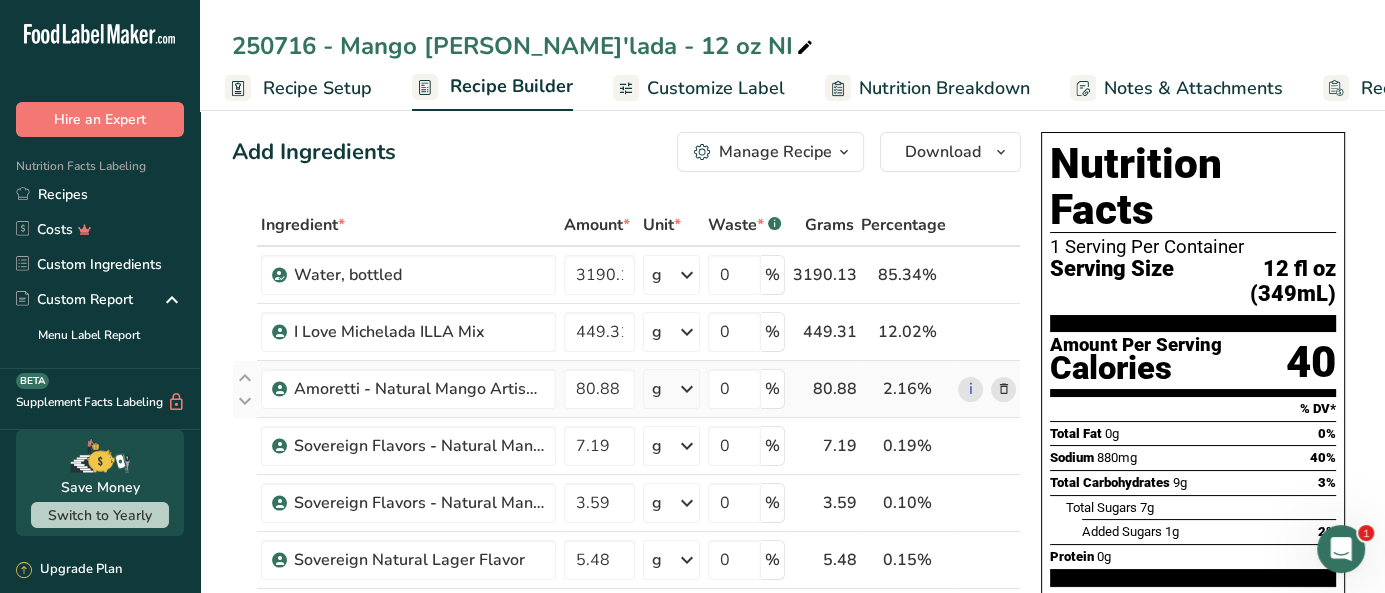 scroll, scrollTop: 0, scrollLeft: 0, axis: both 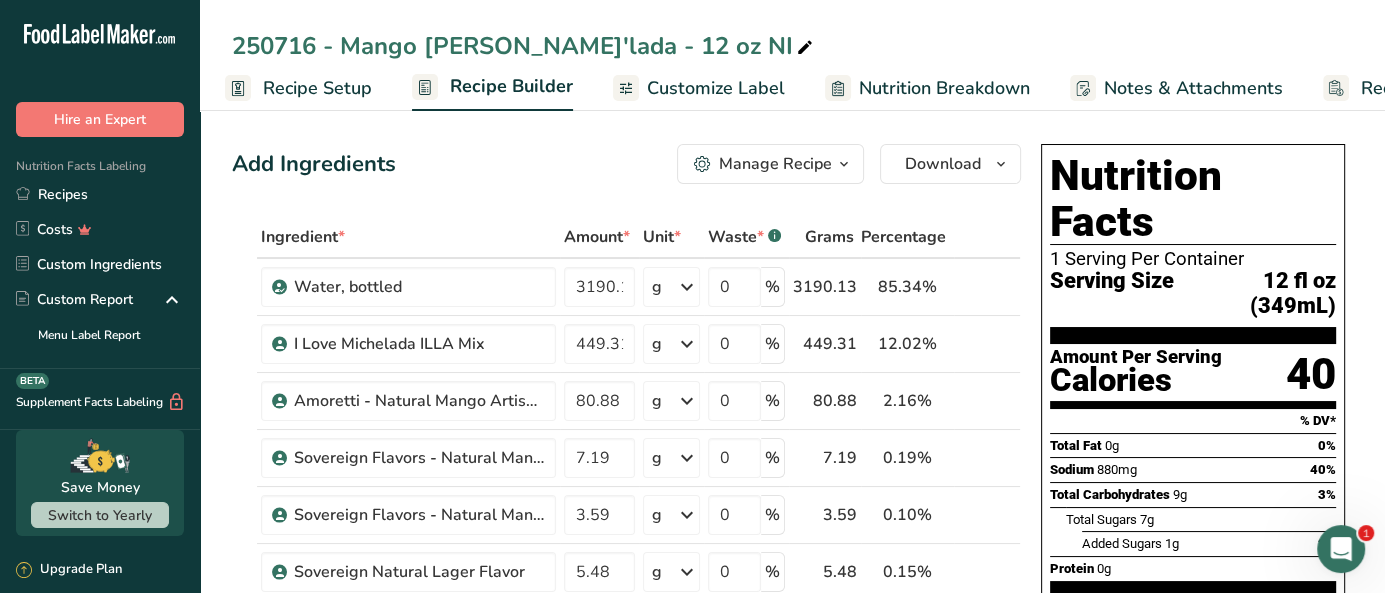 click on "Recipe Setup" at bounding box center [317, 88] 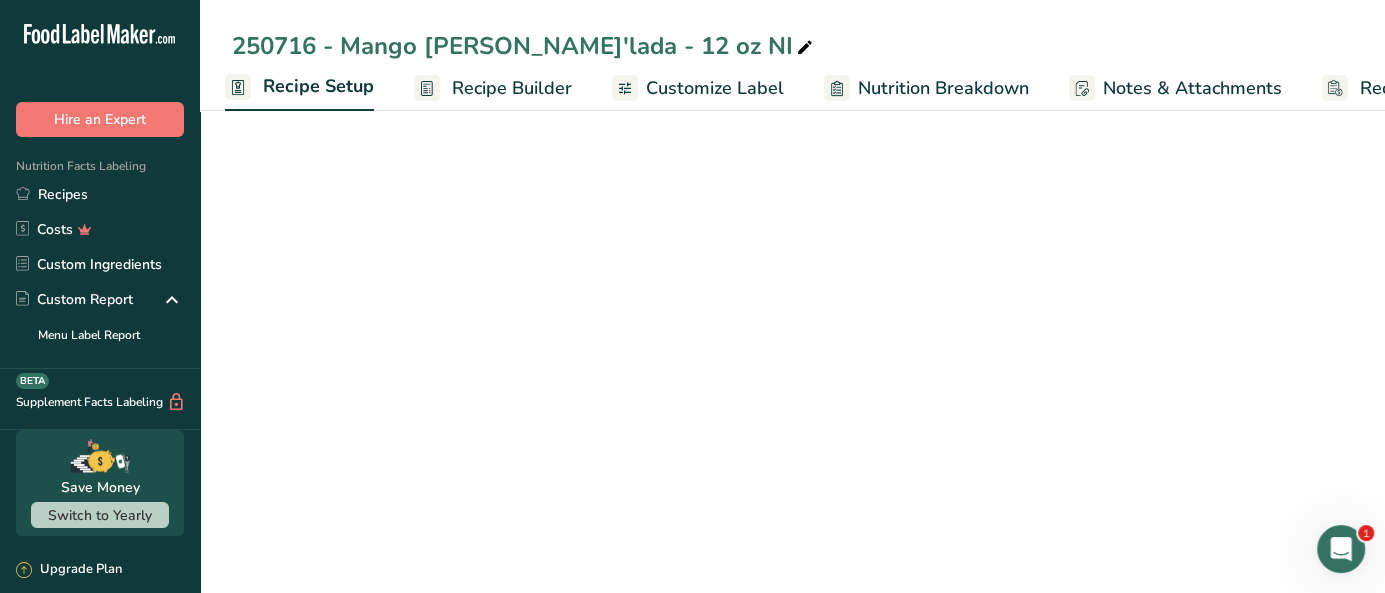 select on "22" 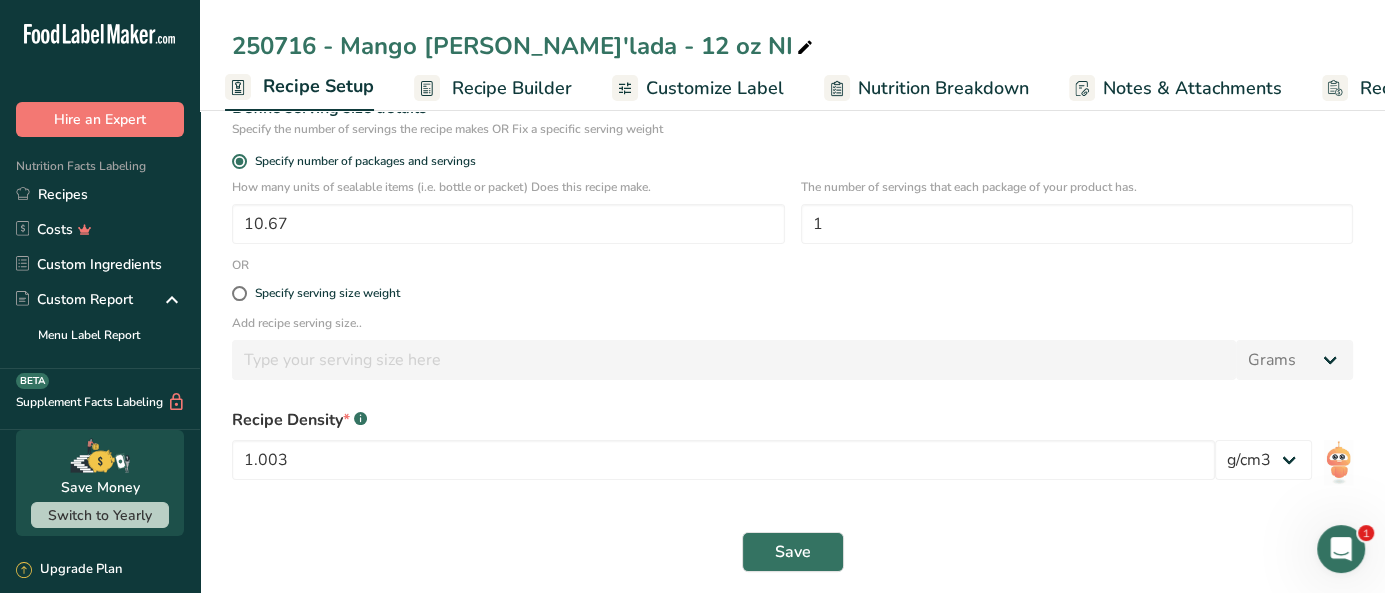 scroll, scrollTop: 305, scrollLeft: 0, axis: vertical 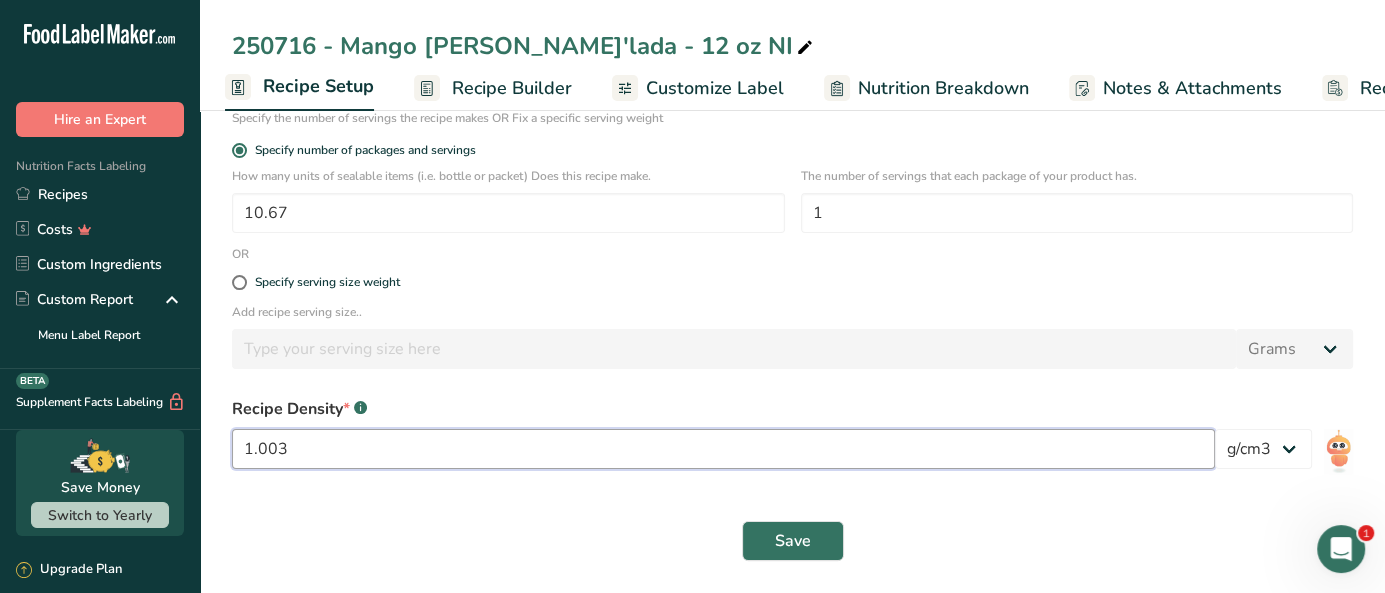 click on "1.003" at bounding box center [723, 449] 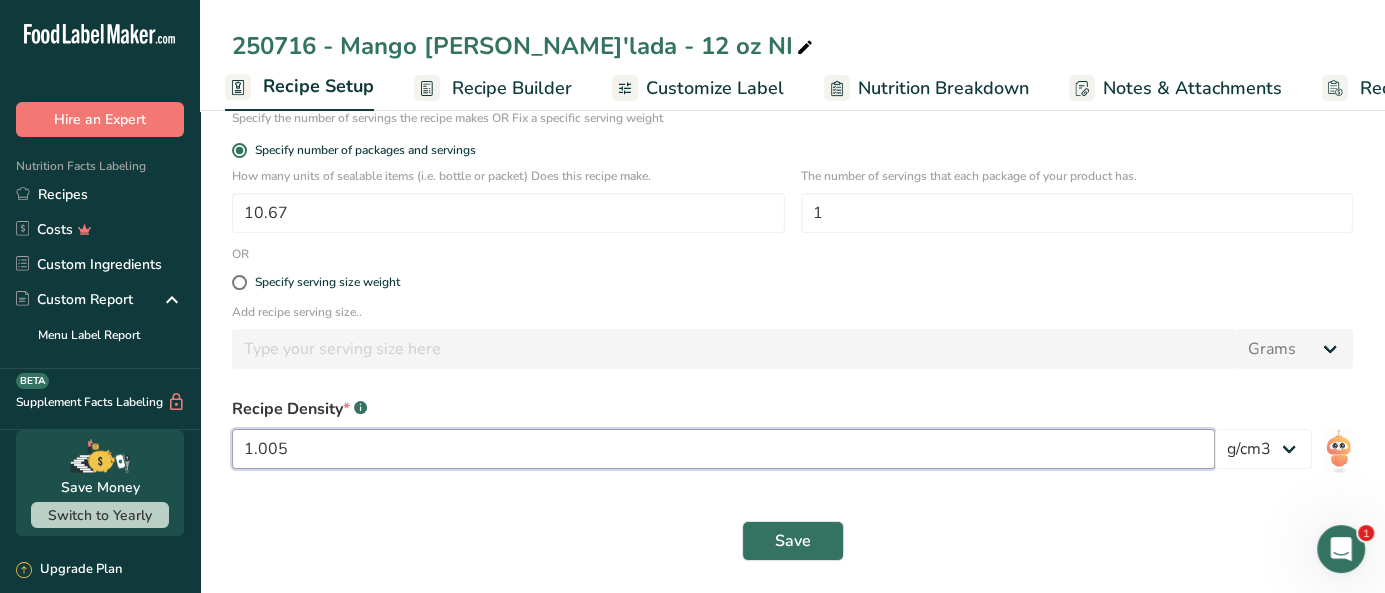 type on "1.005" 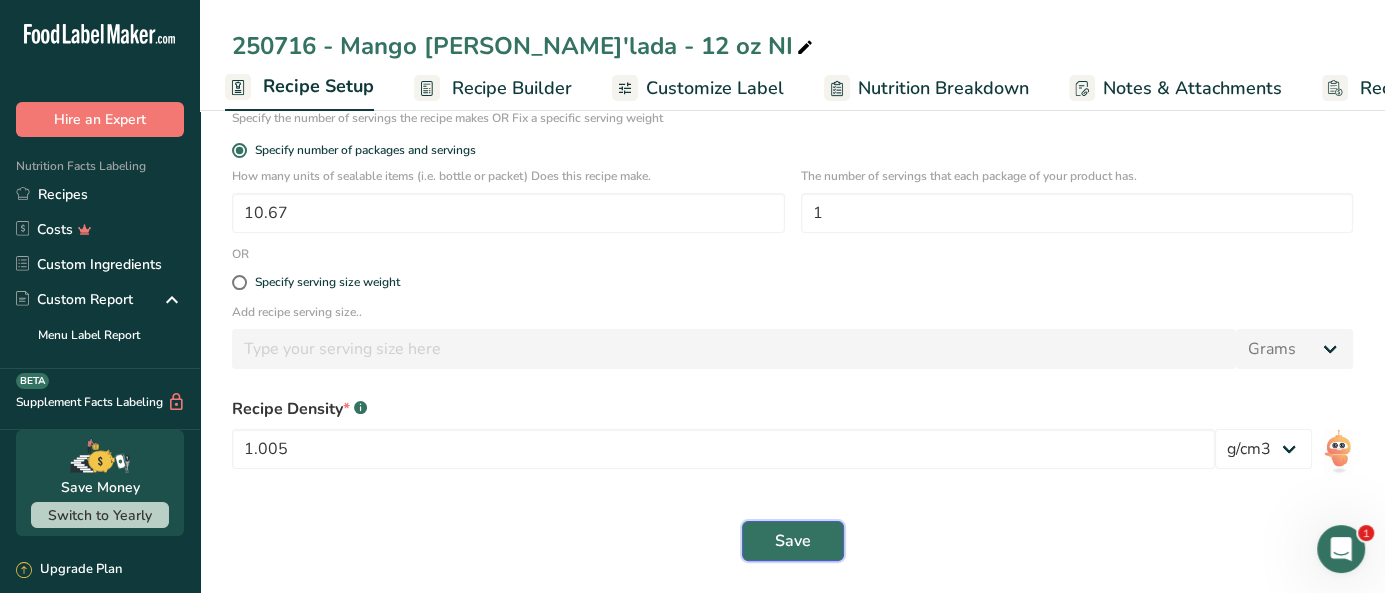 click on "Save" at bounding box center [793, 541] 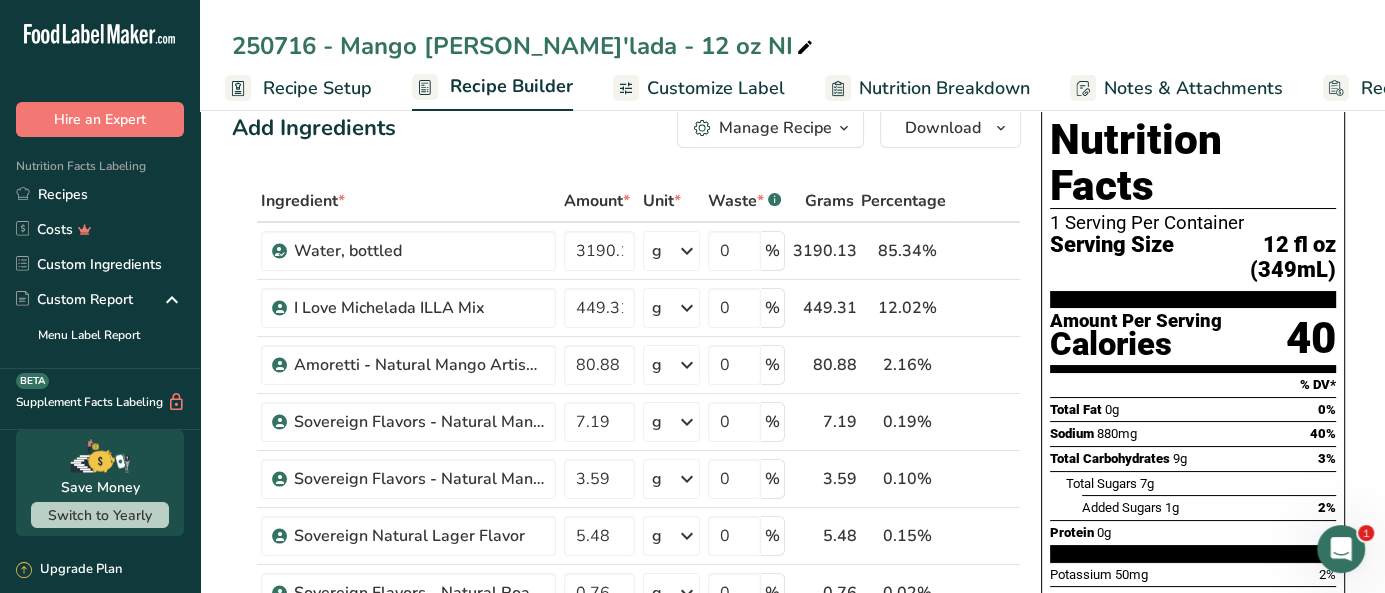 scroll, scrollTop: 0, scrollLeft: 0, axis: both 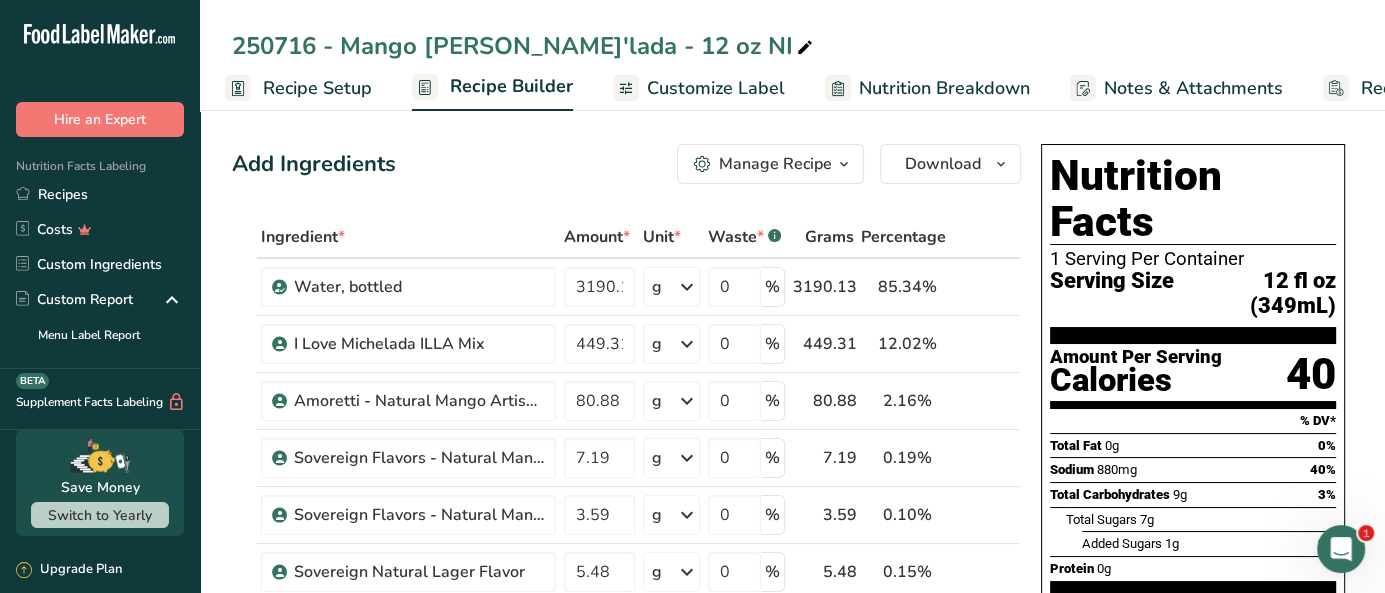 click on "Customize Label" at bounding box center [716, 88] 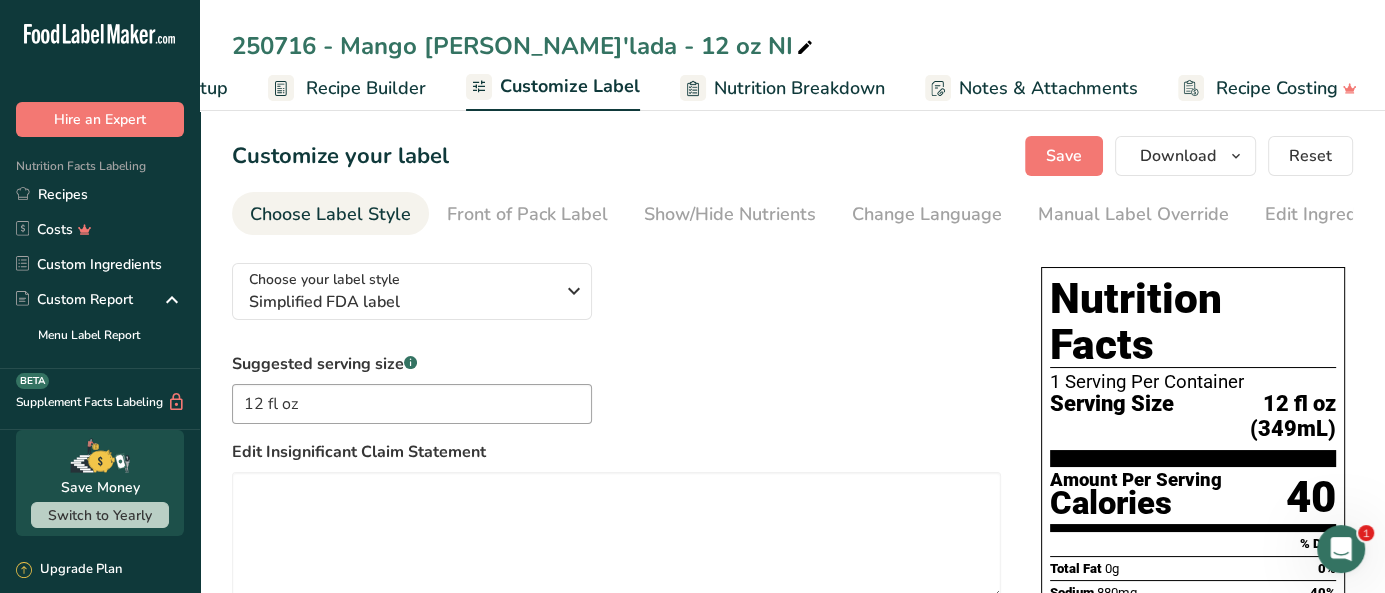 scroll, scrollTop: 0, scrollLeft: 155, axis: horizontal 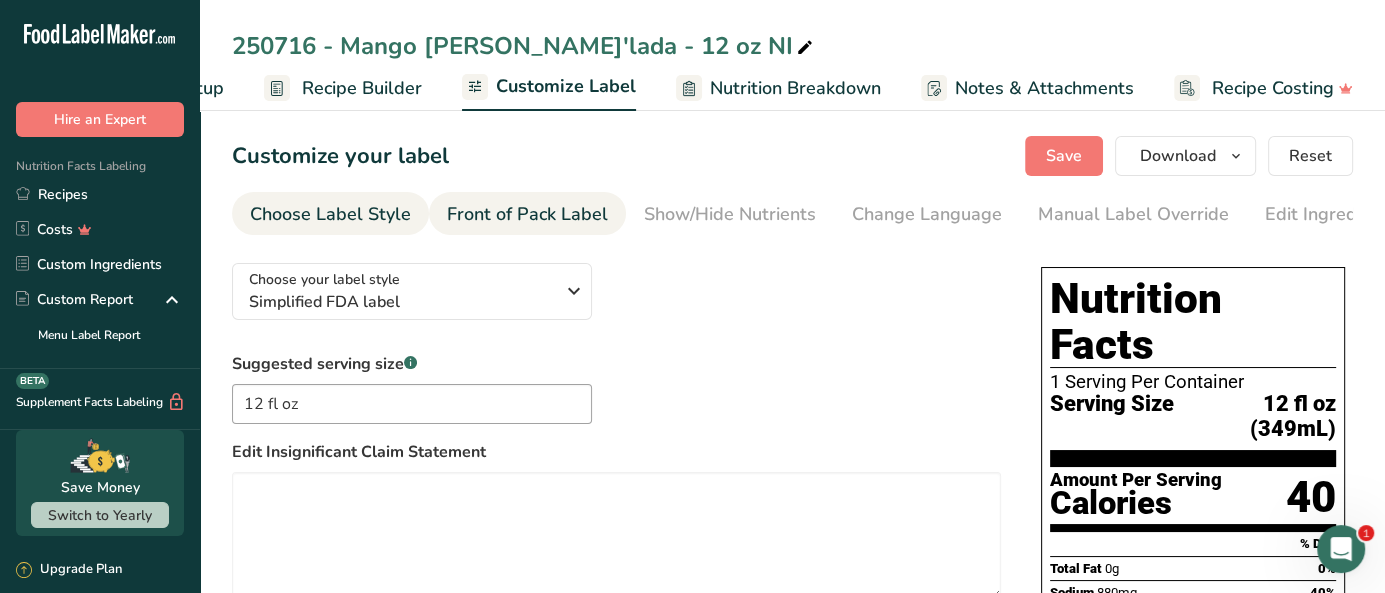 click on "Front of Pack Label" at bounding box center [527, 214] 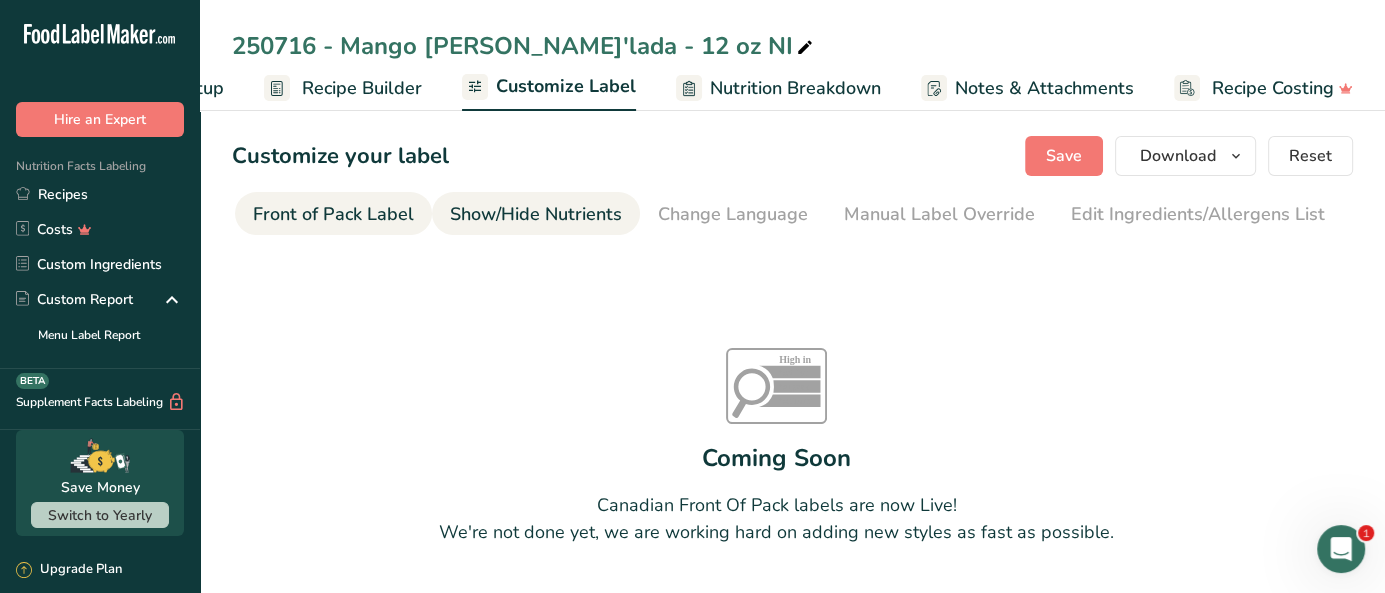 click on "Show/Hide Nutrients" at bounding box center (536, 214) 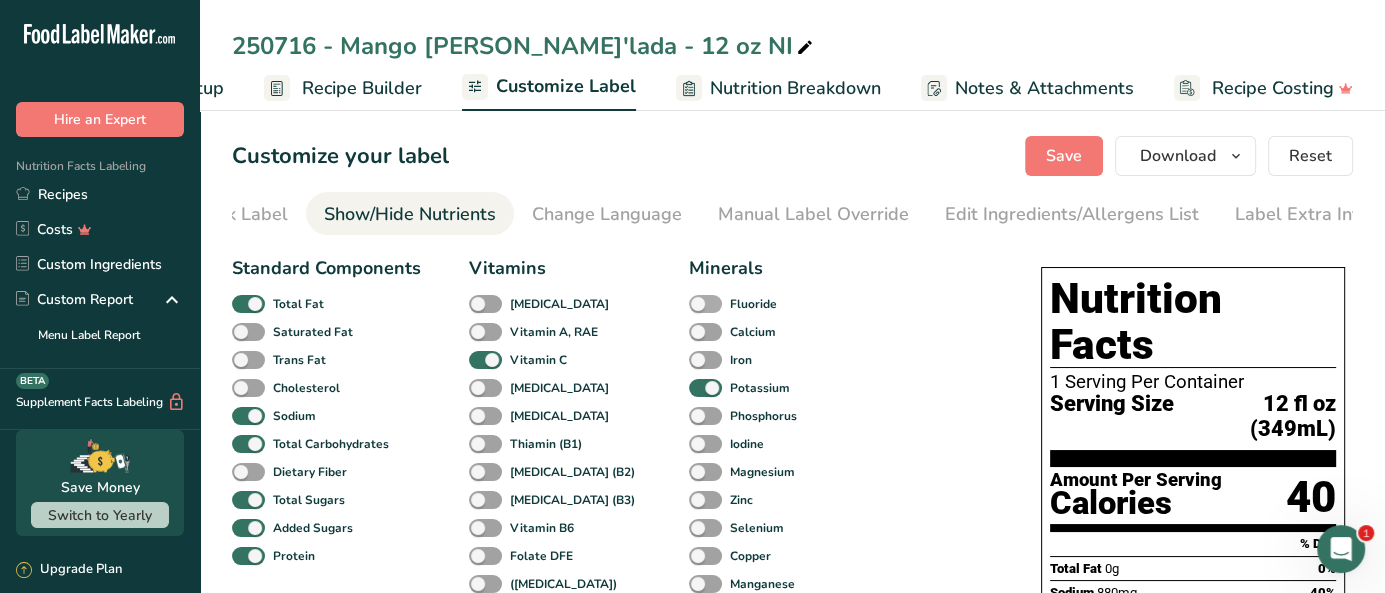 scroll, scrollTop: 0, scrollLeft: 332, axis: horizontal 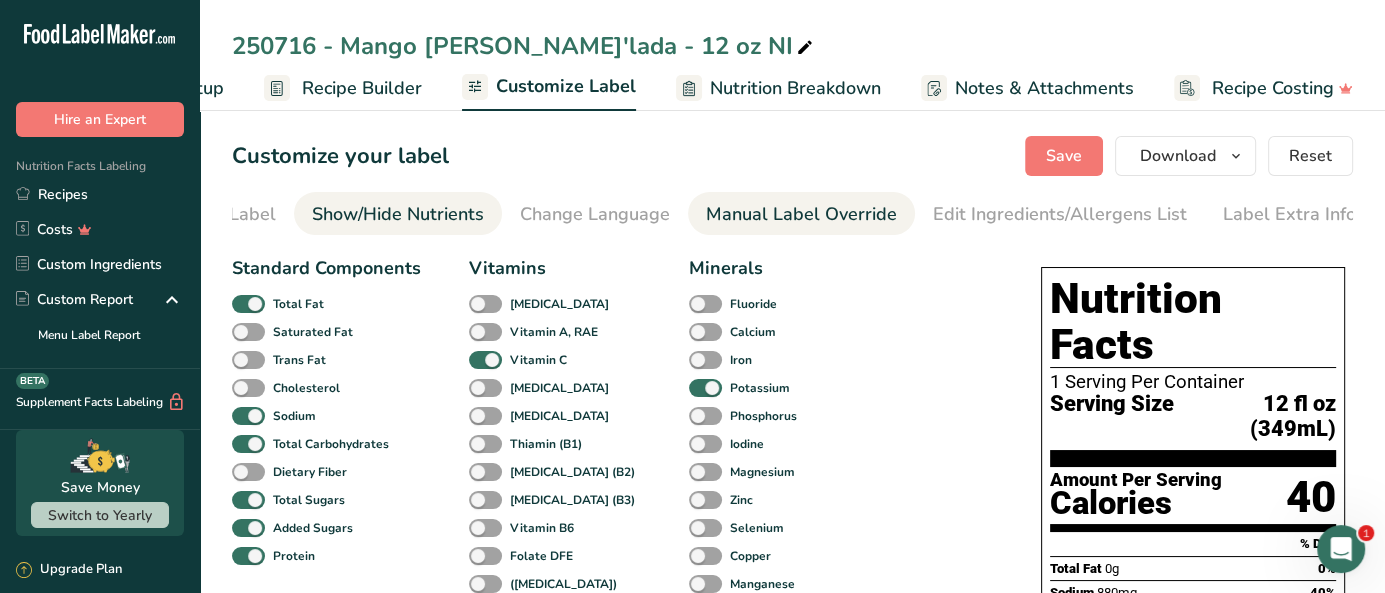 click on "Manual Label Override" at bounding box center (801, 214) 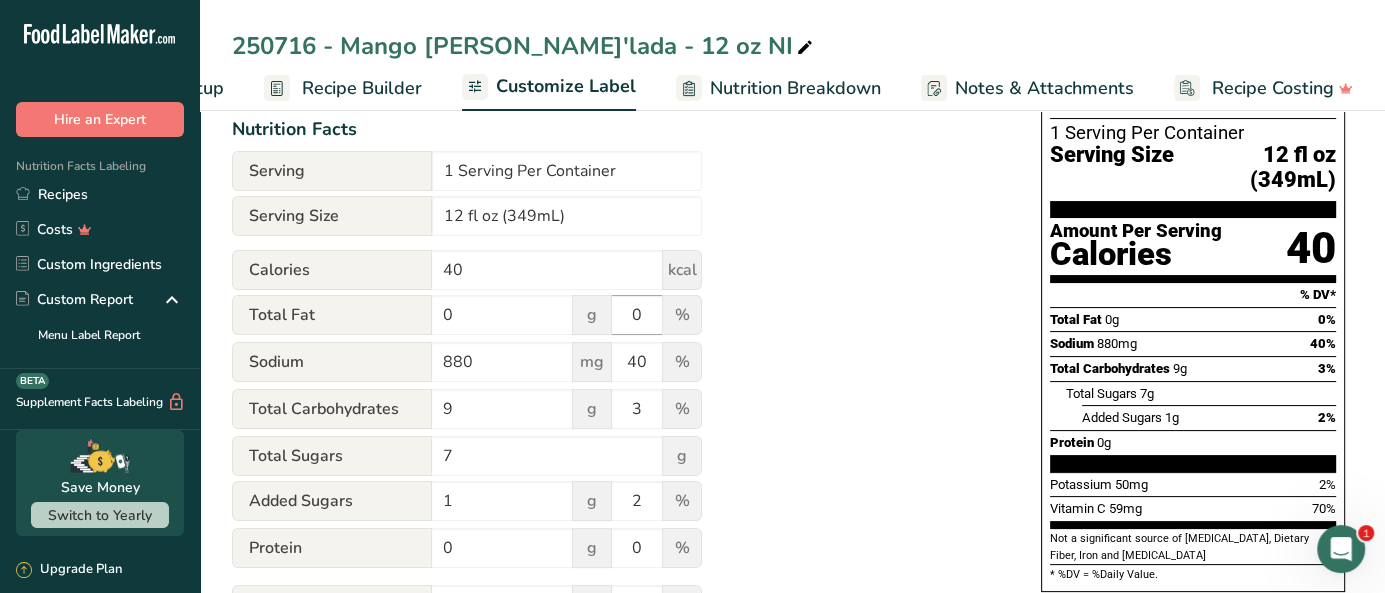 scroll, scrollTop: 247, scrollLeft: 0, axis: vertical 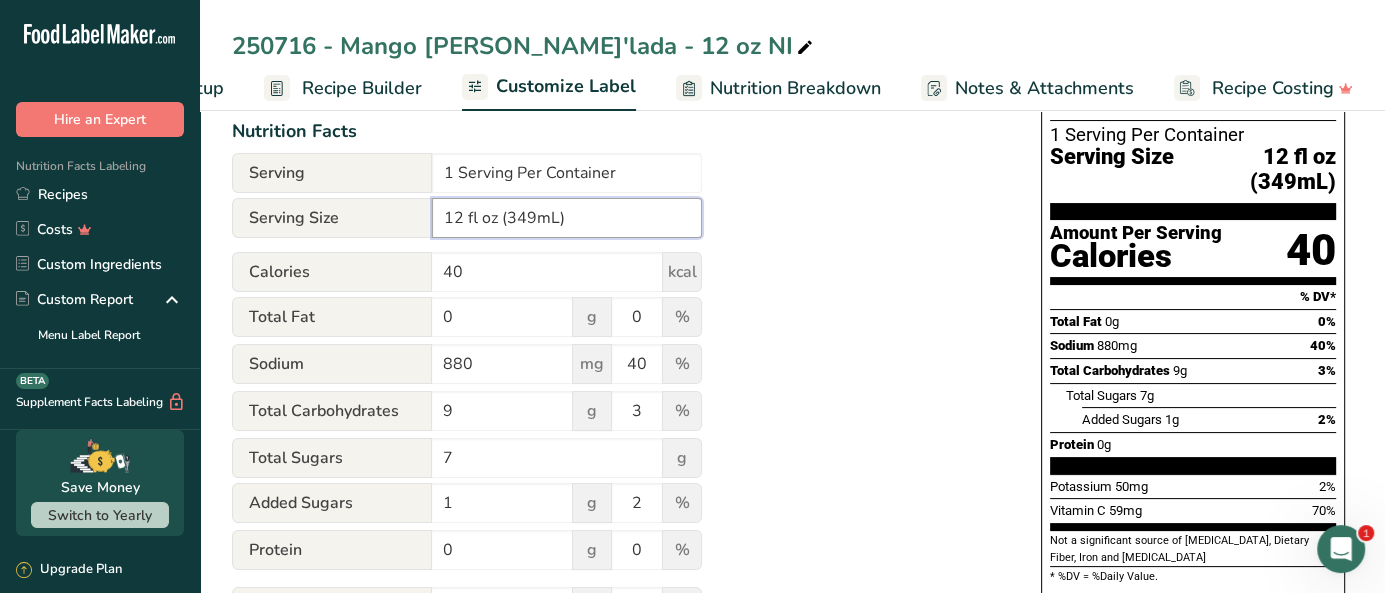 click on "12 fl oz (349mL)" at bounding box center (567, 218) 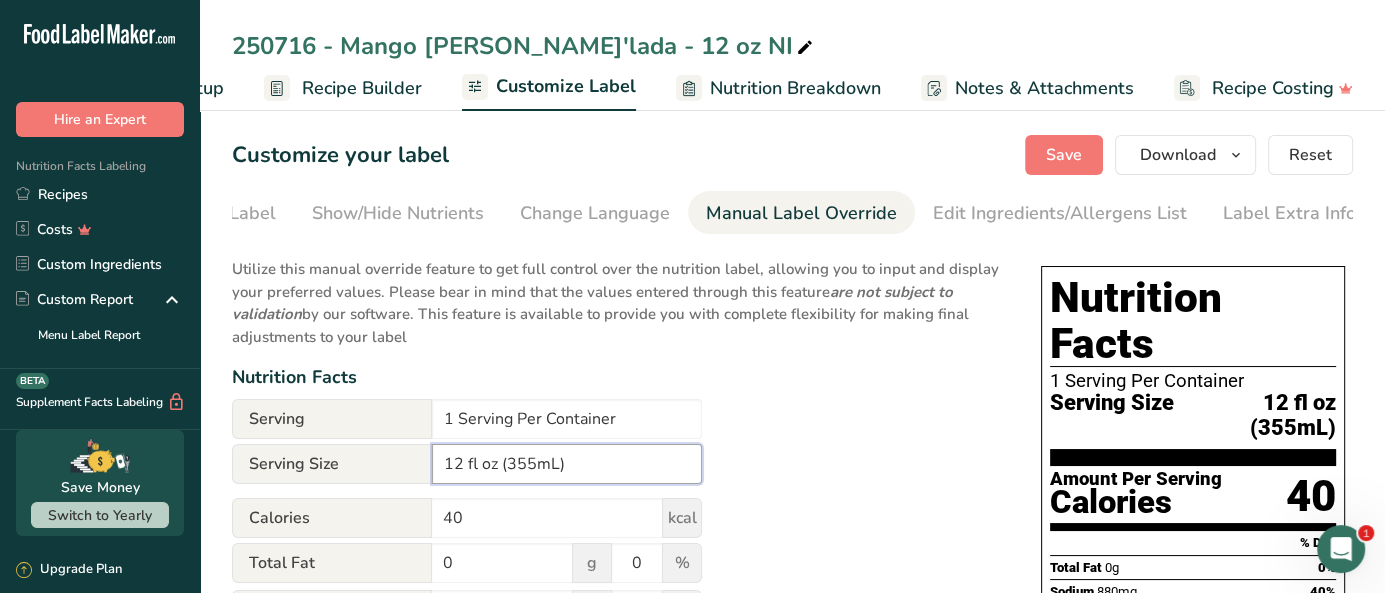 scroll, scrollTop: 0, scrollLeft: 0, axis: both 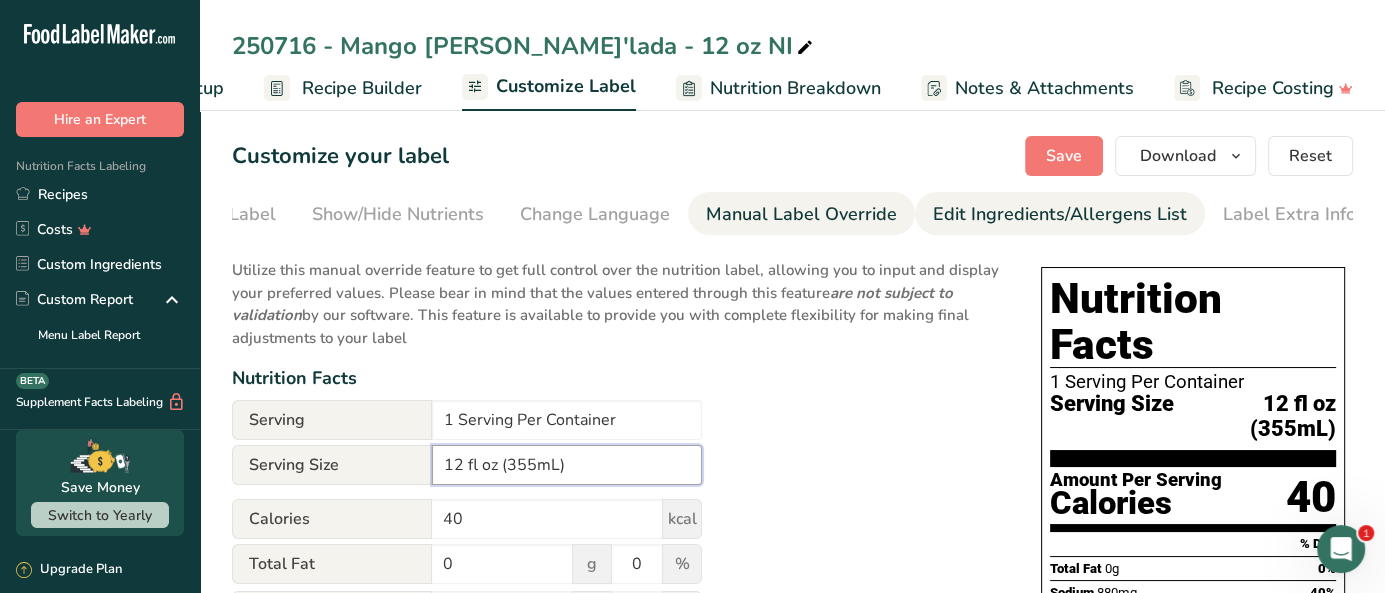 type on "12 fl oz (355mL)" 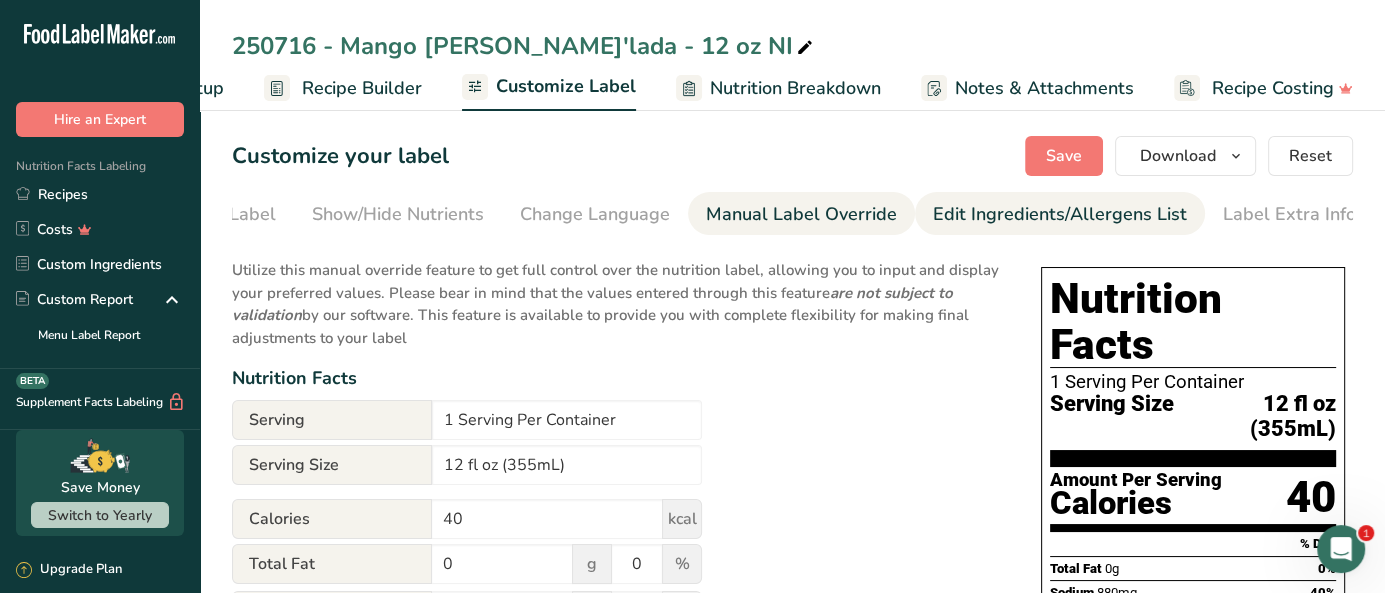 click on "Edit Ingredients/Allergens List" at bounding box center (1060, 214) 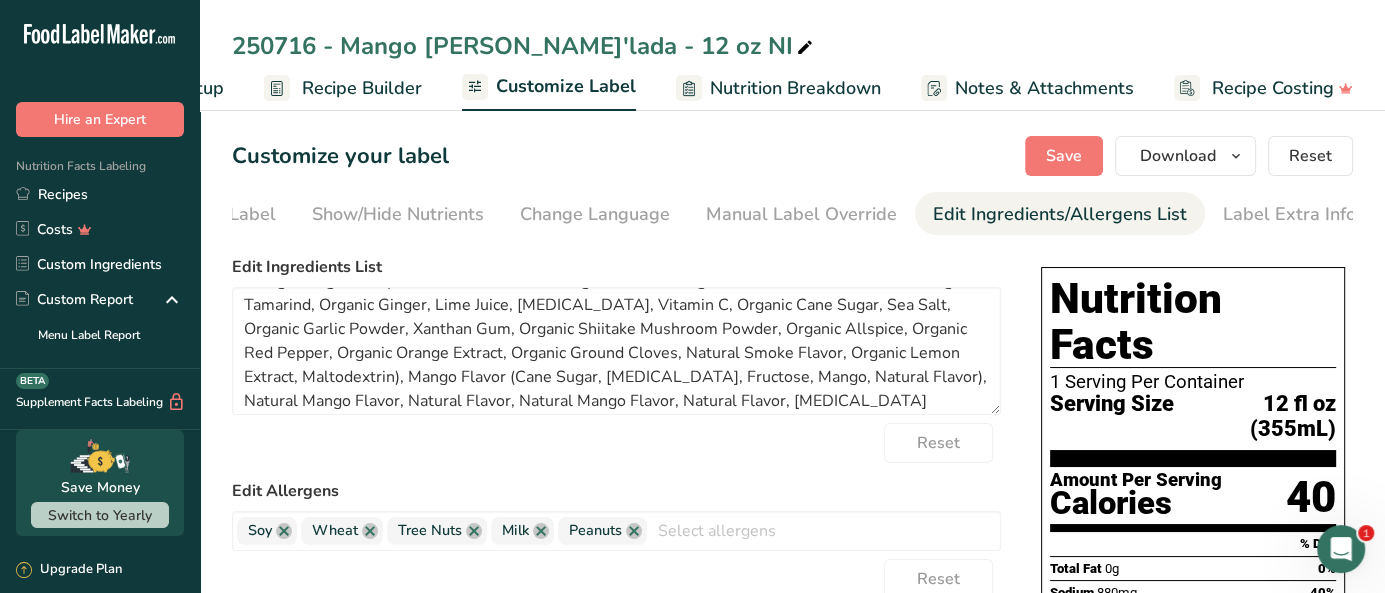 scroll, scrollTop: 63, scrollLeft: 0, axis: vertical 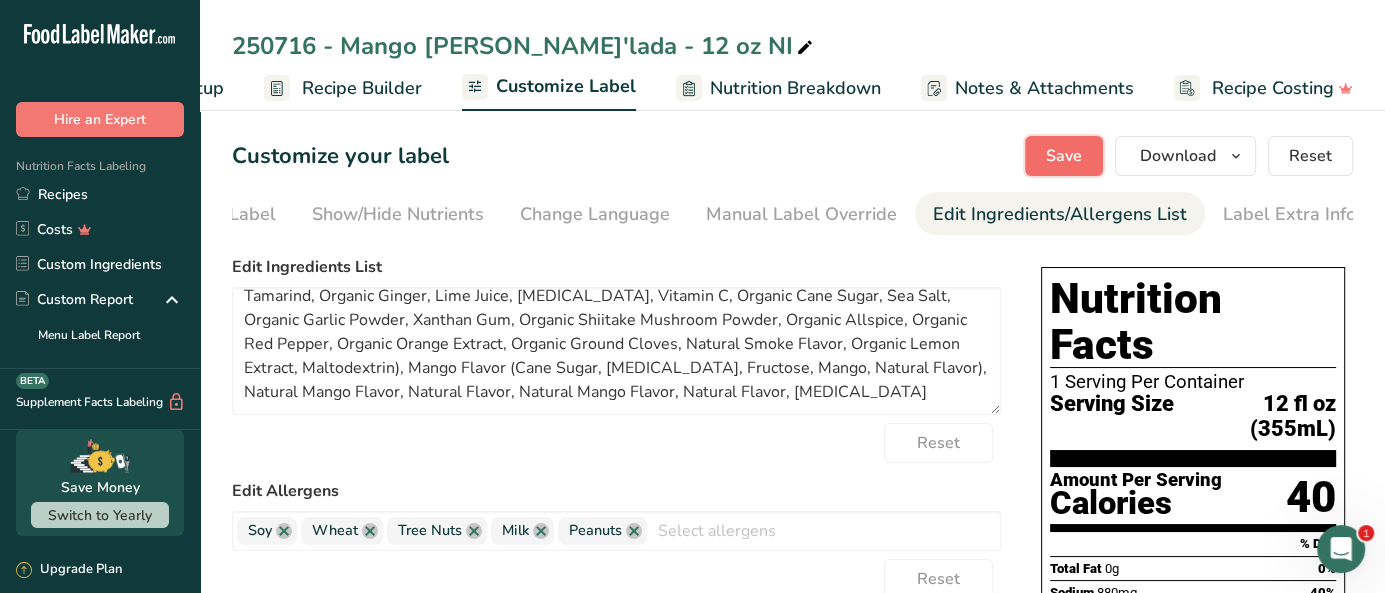 click on "Save" at bounding box center (1064, 156) 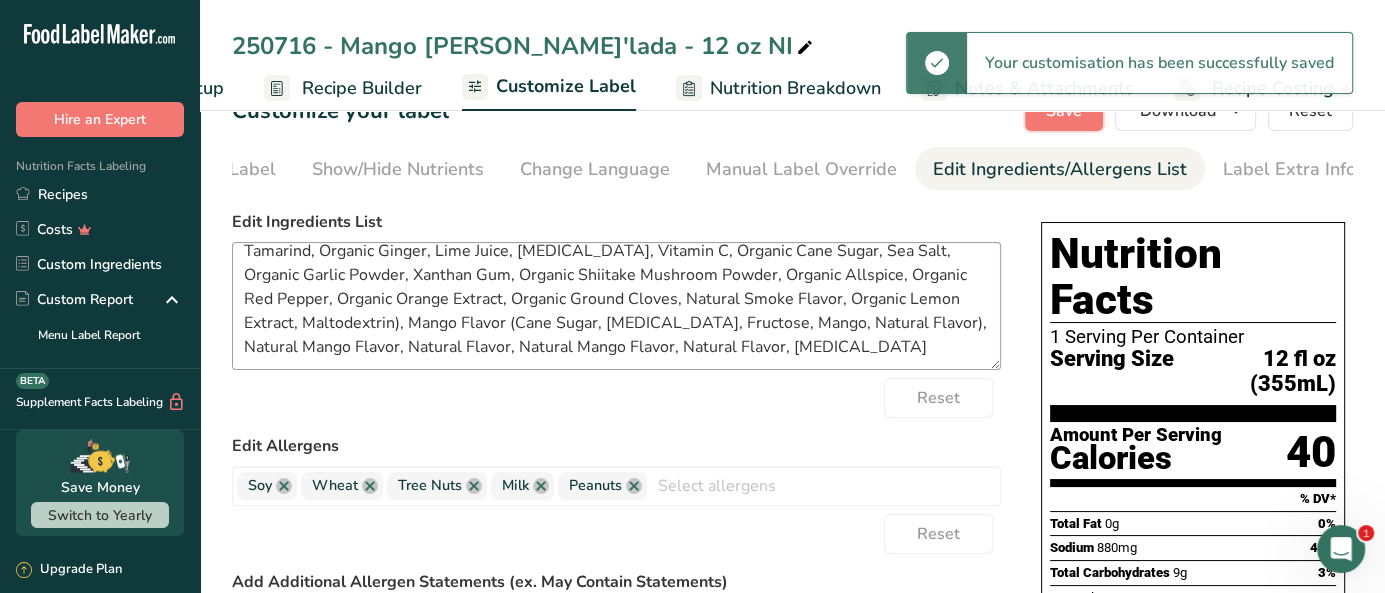 scroll, scrollTop: 48, scrollLeft: 0, axis: vertical 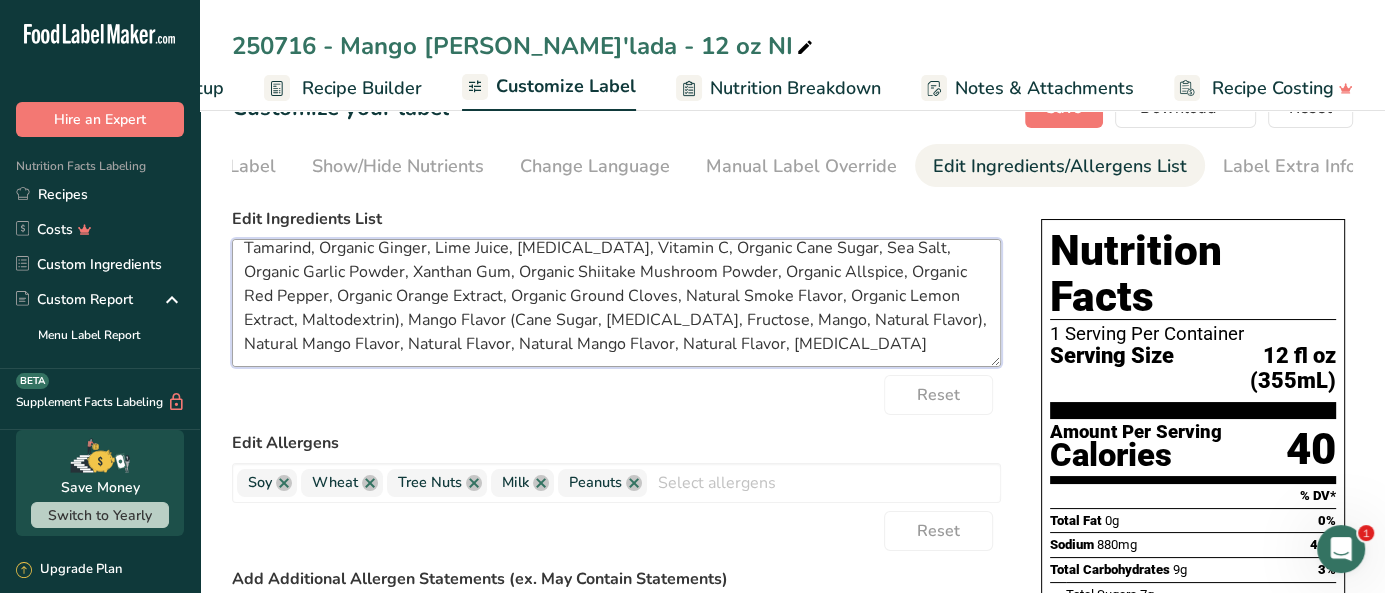 drag, startPoint x: 728, startPoint y: 350, endPoint x: 245, endPoint y: 350, distance: 483 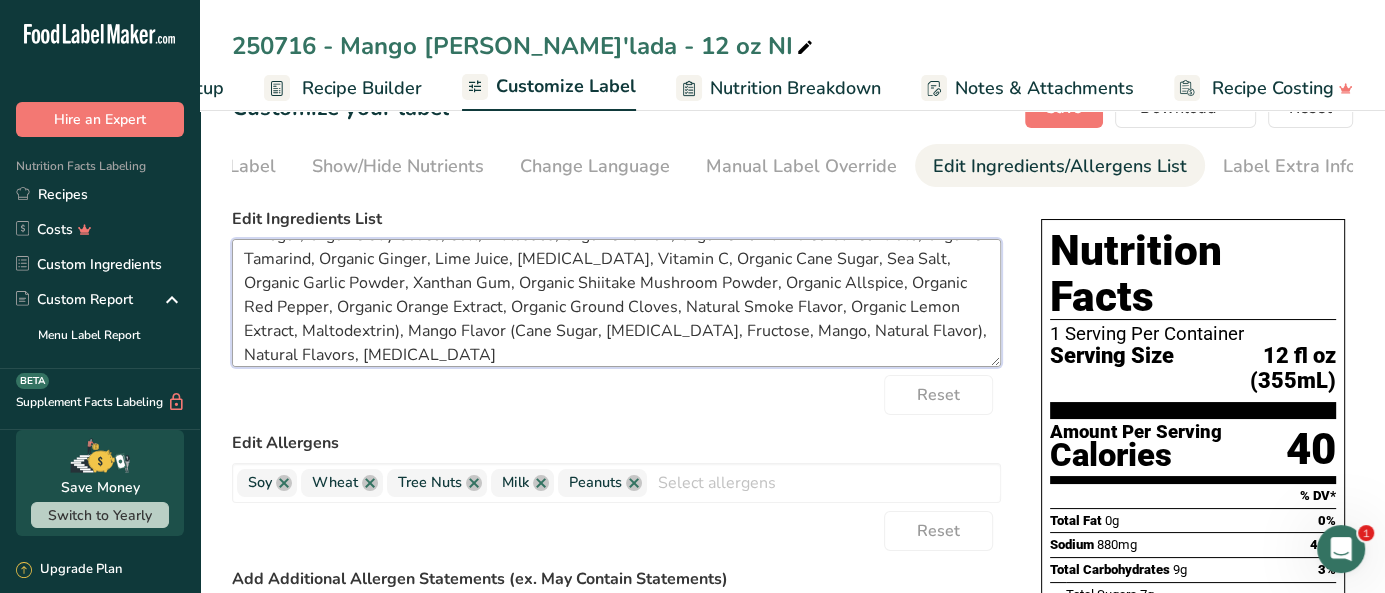 scroll, scrollTop: 63, scrollLeft: 0, axis: vertical 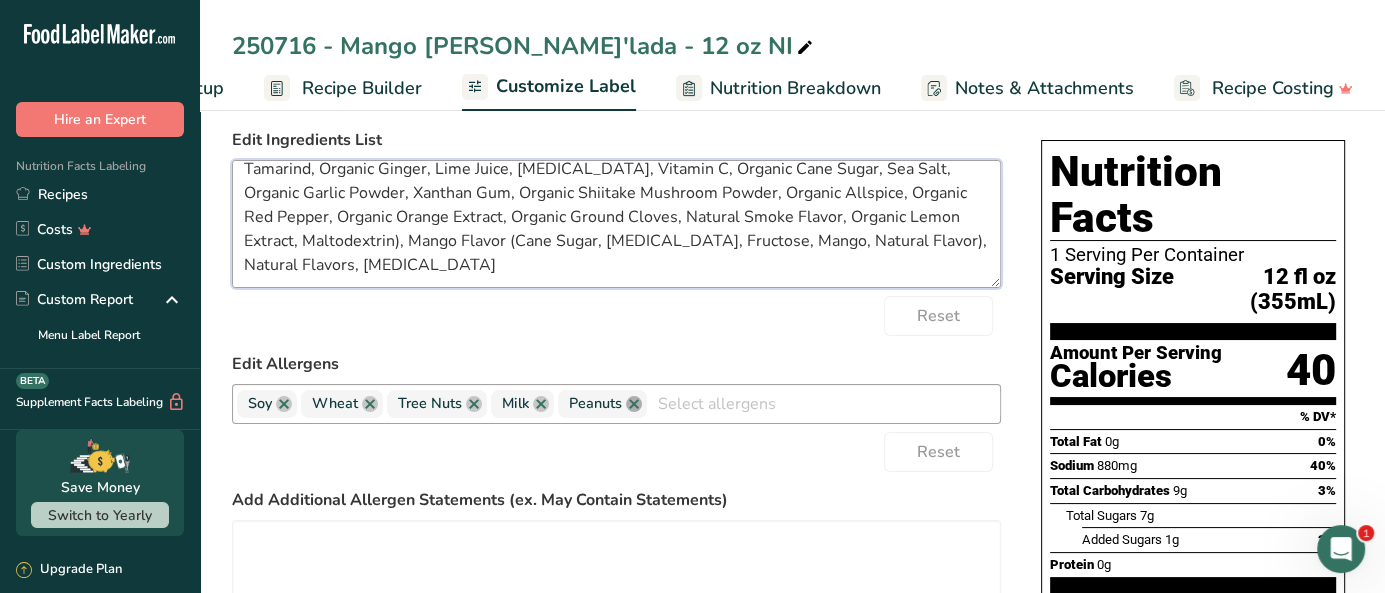 type on "Water, Vegan Michelada Mix (Filtered Water, Tomato Juice from Concentrate, Organic Apple Cider Vinegar, Organic Soy Sauce, Salt, Molasses, Organic Tamari, Organic Lemon Juice Concentrate, Organic Tamarind, Organic Ginger, Lime Juice, [MEDICAL_DATA], Vitamin C, Organic Cane Sugar, Sea Salt, Organic Garlic Powder, Xanthan Gum, Organic Shiitake Mushroom Powder, Organic Allspice, Organic Red Pepper, Organic Orange Extract, Organic Ground Cloves, Natural Smoke Flavor, Organic Lemon Extract, Maltodextrin), Mango Flavor (Cane Sugar, [MEDICAL_DATA], Fructose, Mango, Natural Flavor), Natural Flavors, [MEDICAL_DATA]" 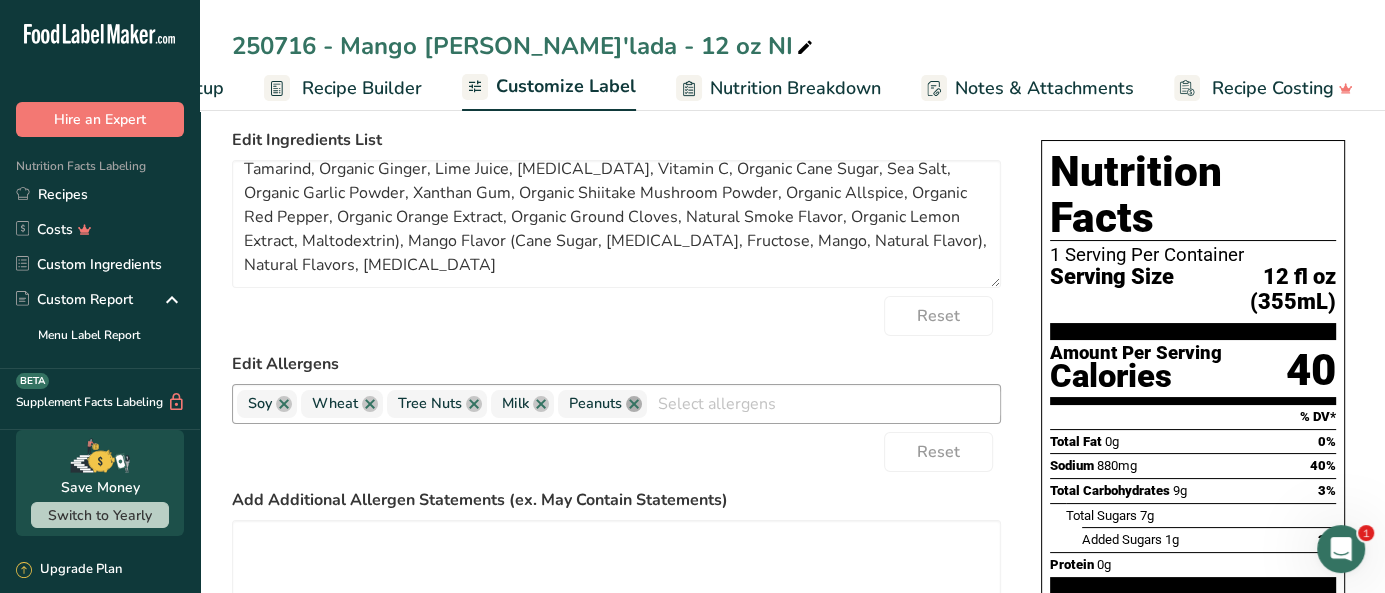 click at bounding box center (634, 404) 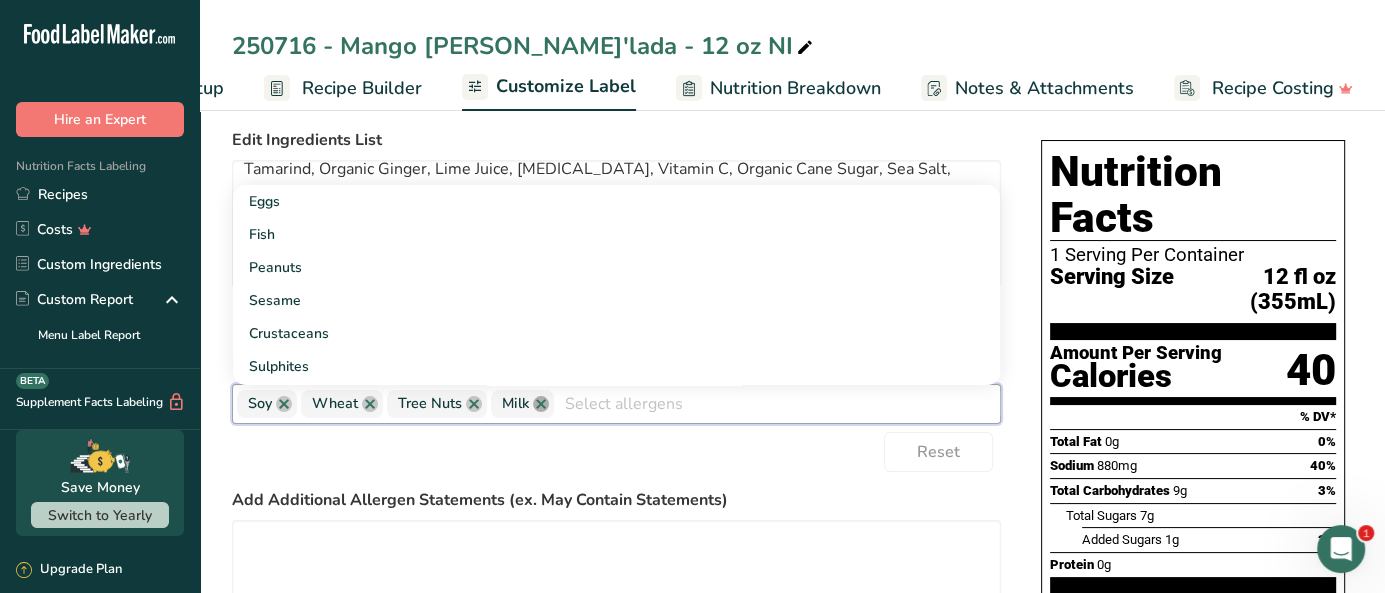 click at bounding box center [541, 404] 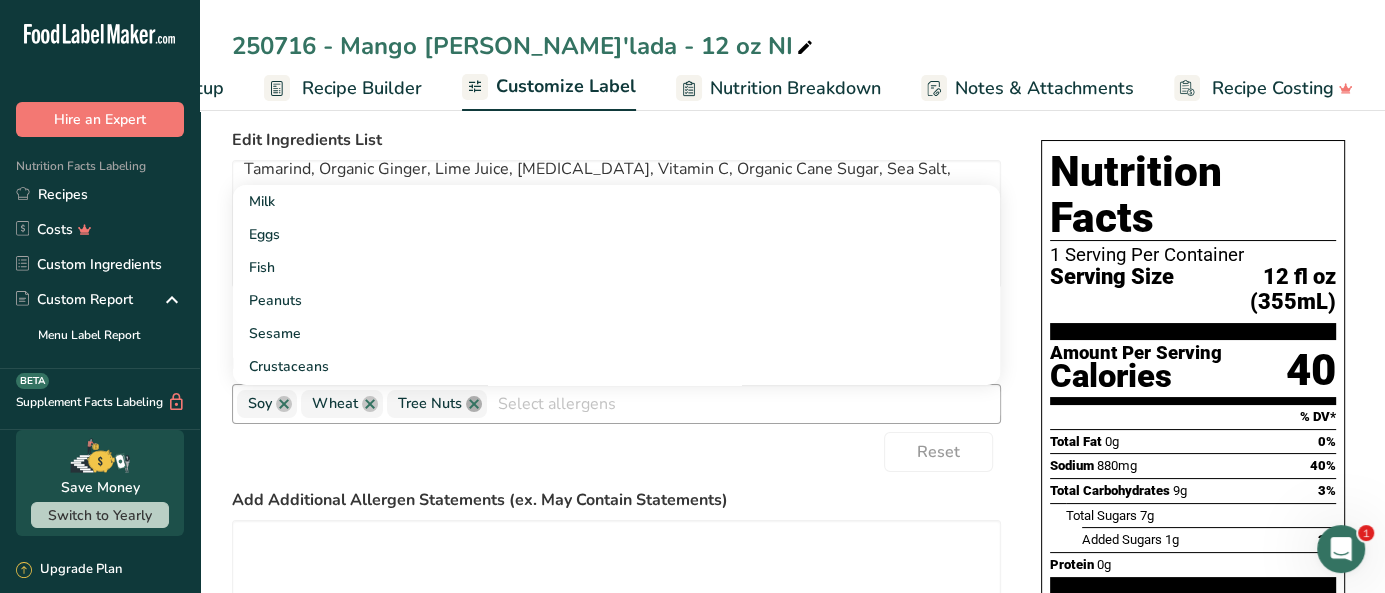 click at bounding box center (474, 404) 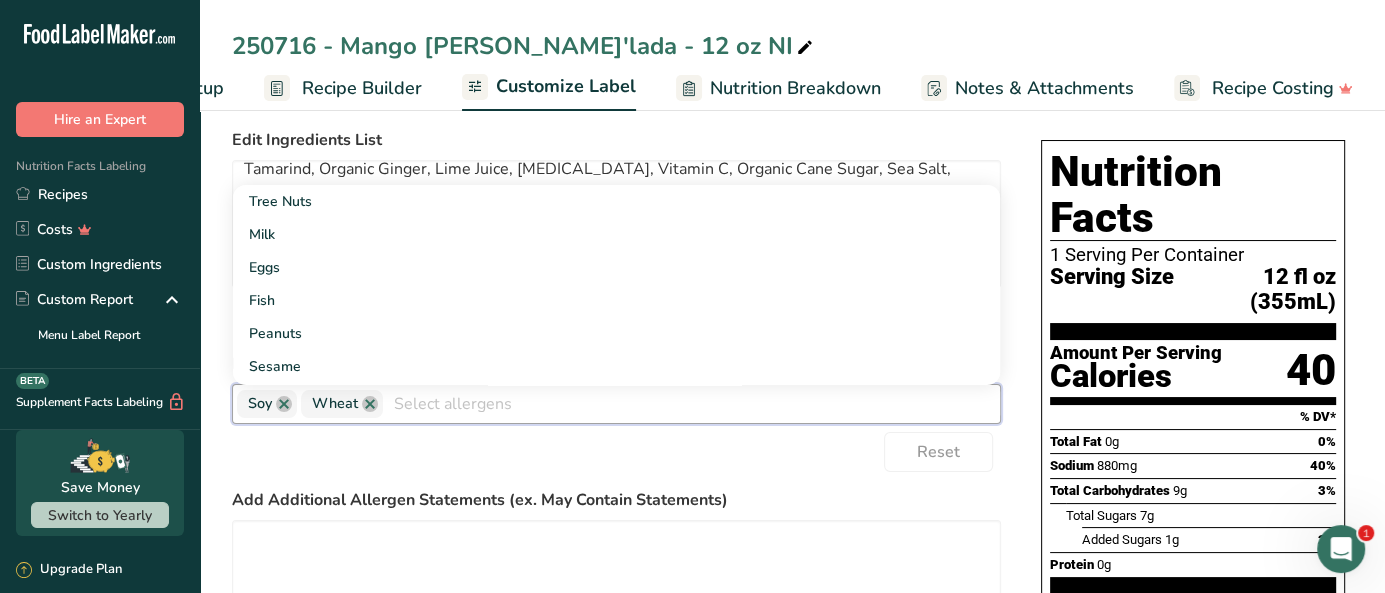 click on "Reset" at bounding box center [616, 452] 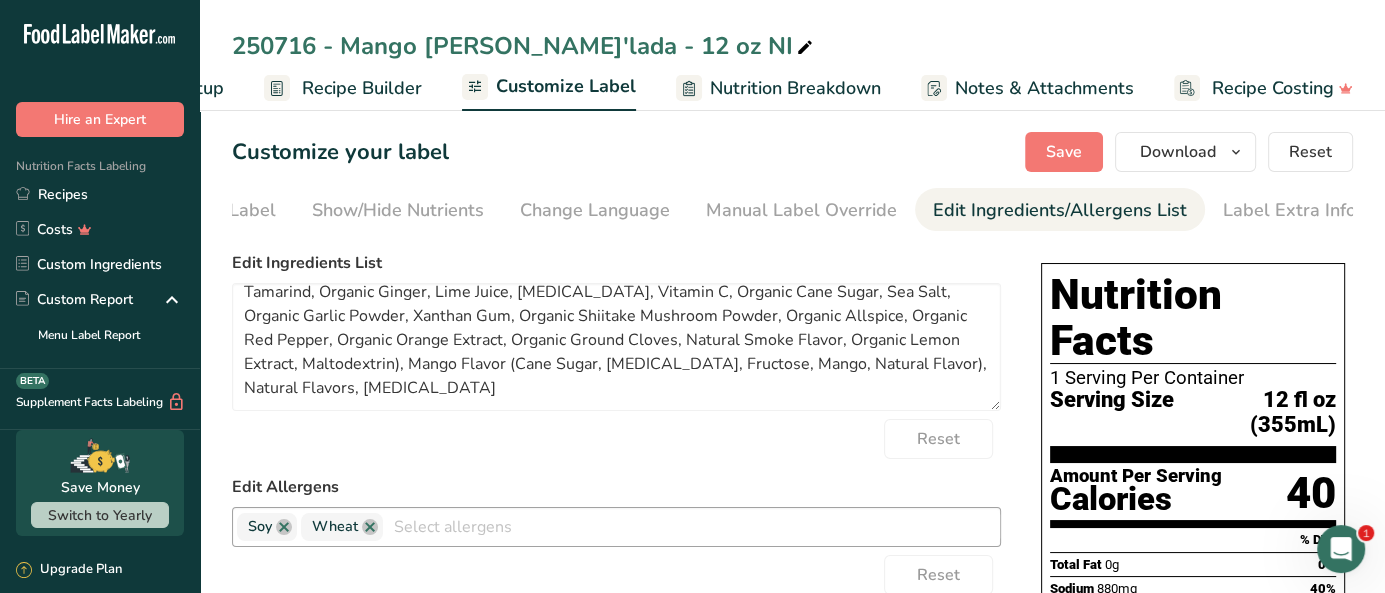 scroll, scrollTop: 0, scrollLeft: 0, axis: both 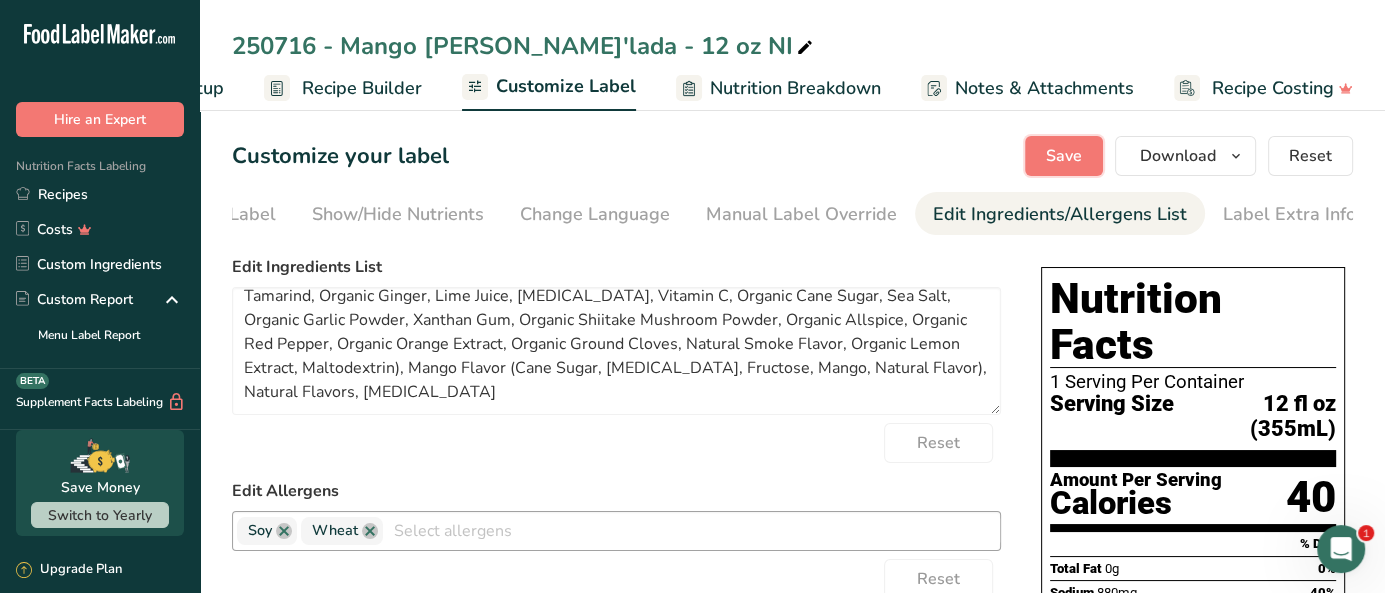 click on "Save" at bounding box center [1064, 156] 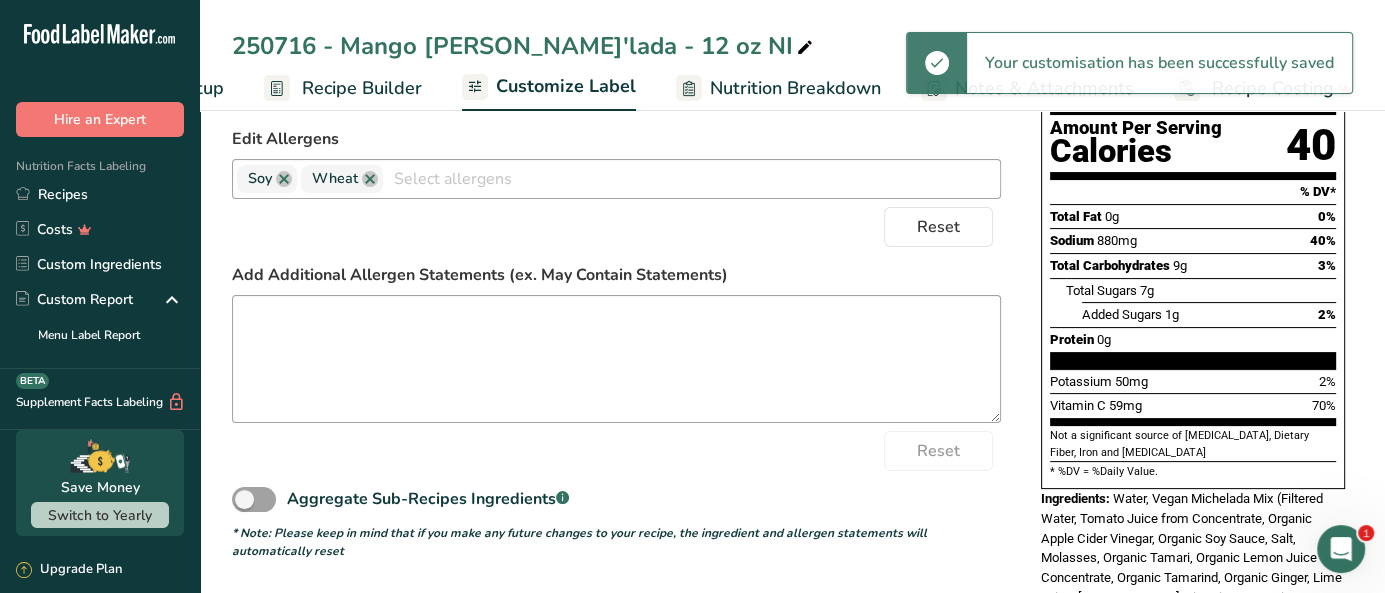 scroll, scrollTop: 0, scrollLeft: 0, axis: both 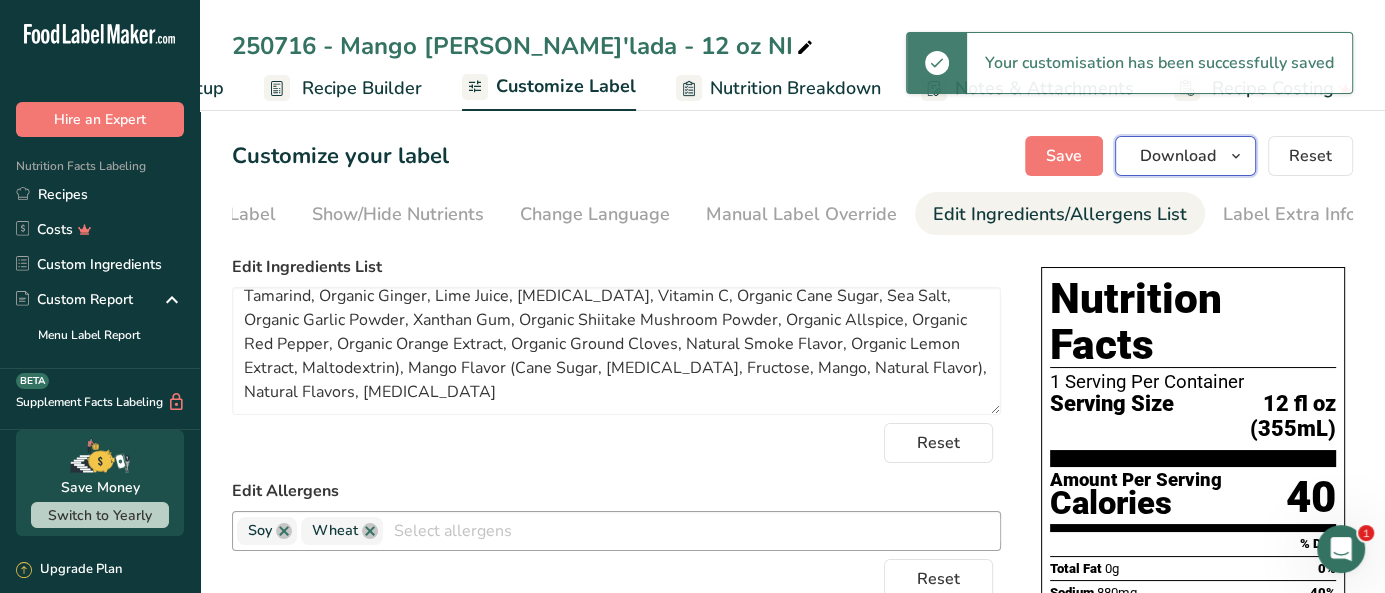 click on "Download" at bounding box center [1185, 156] 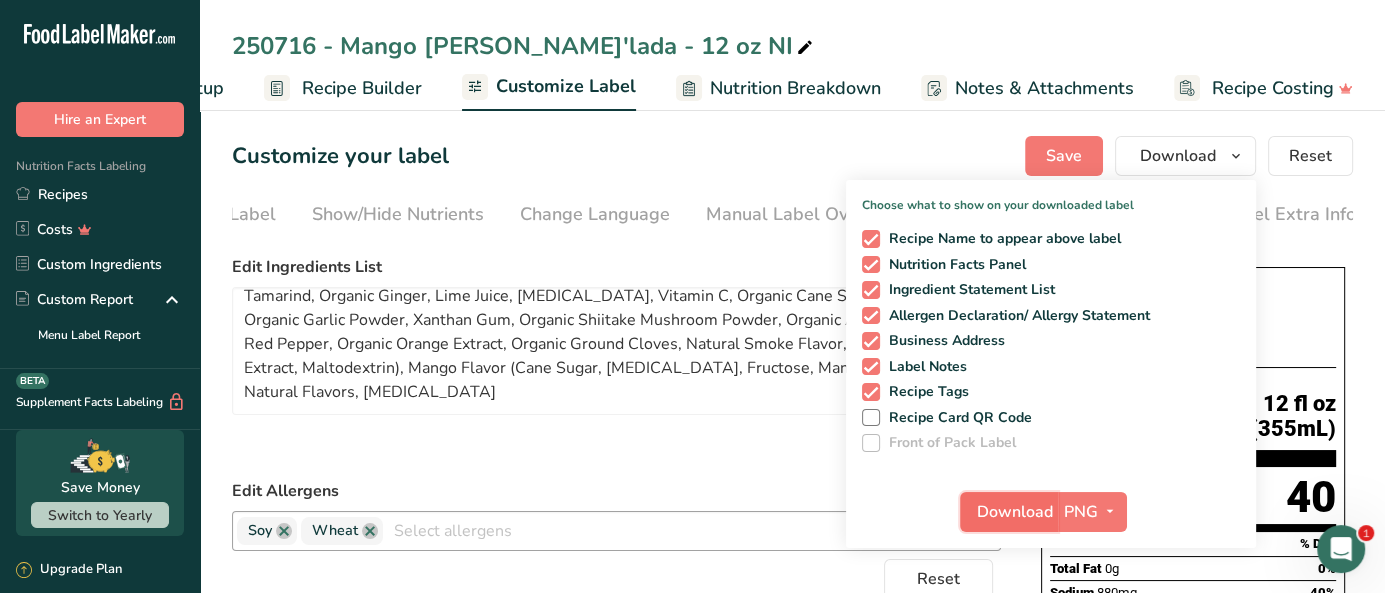 click on "Download" at bounding box center [1015, 512] 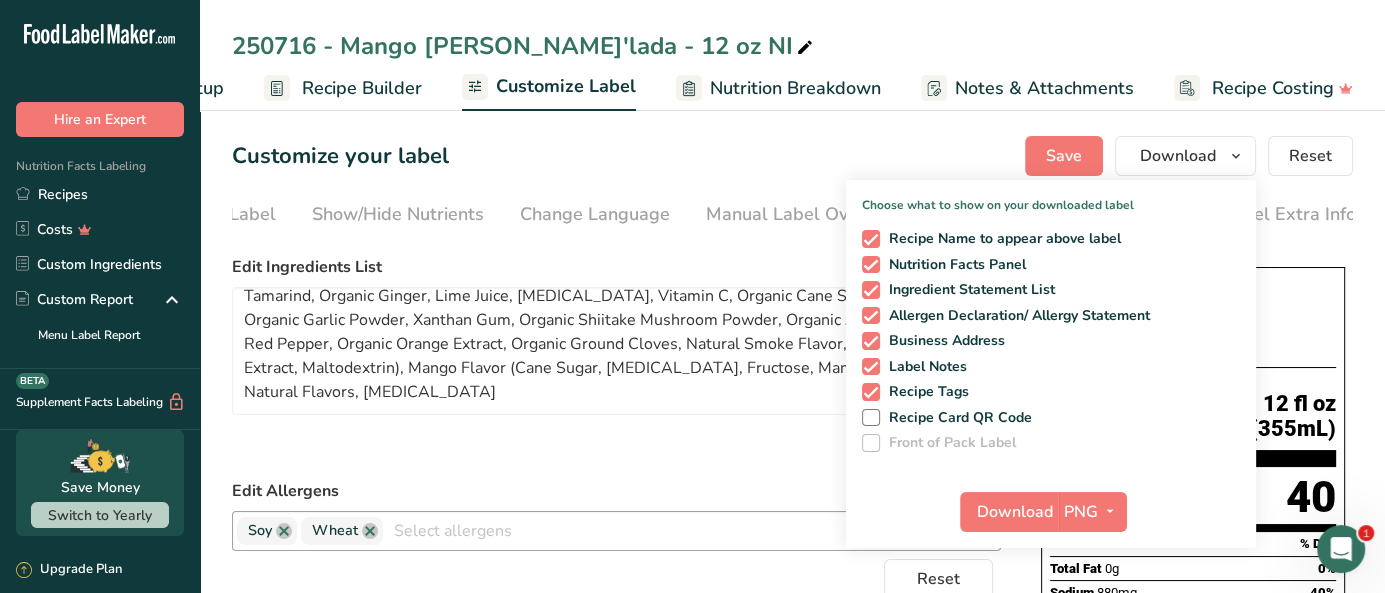 drag, startPoint x: 1225, startPoint y: 47, endPoint x: 1039, endPoint y: 39, distance: 186.17197 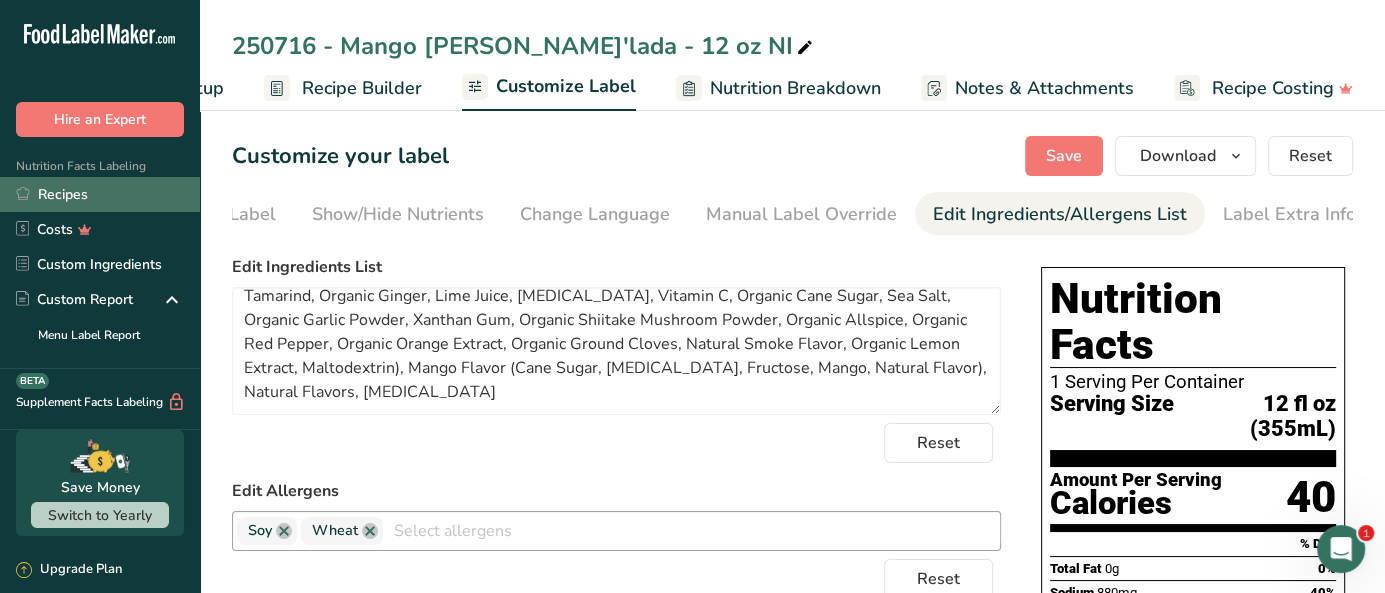 click on "Recipes" at bounding box center (100, 194) 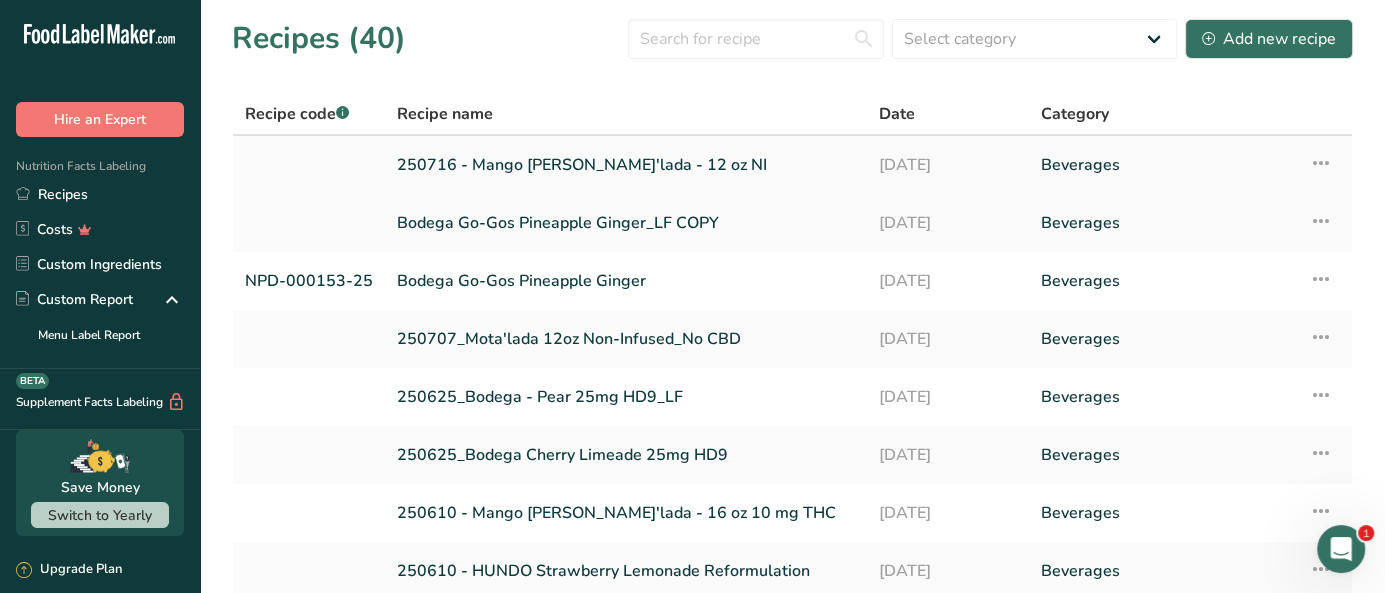 click at bounding box center [1321, 163] 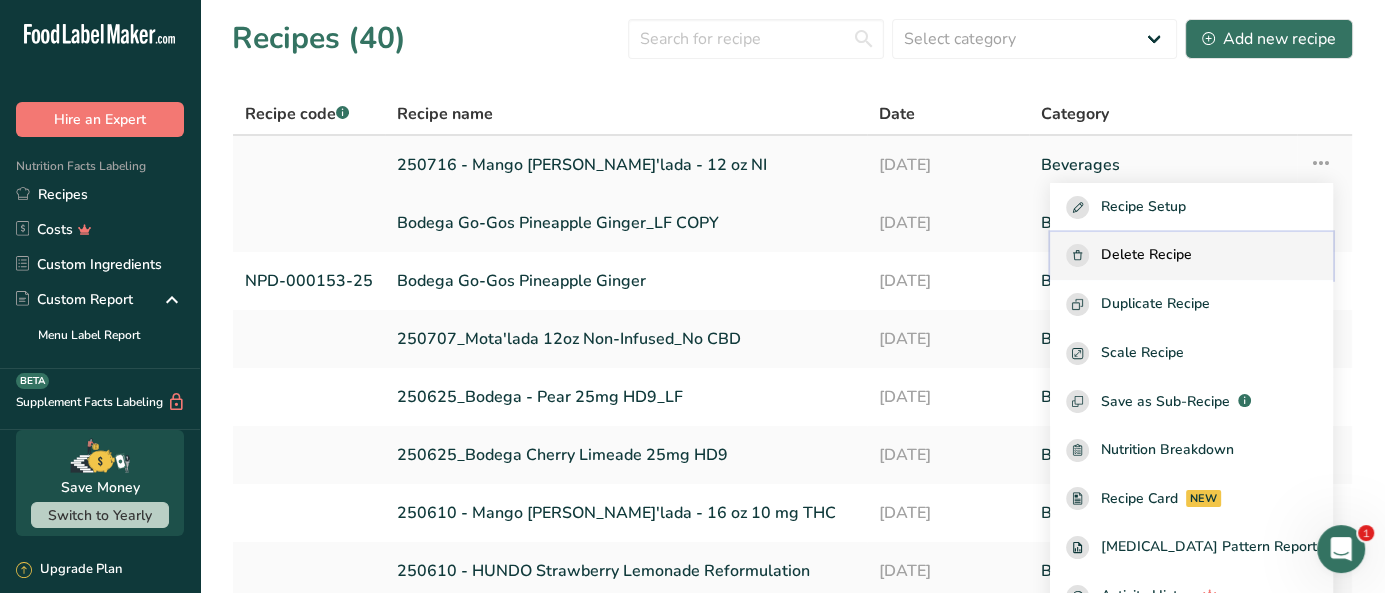 click on "Delete Recipe" at bounding box center (1191, 255) 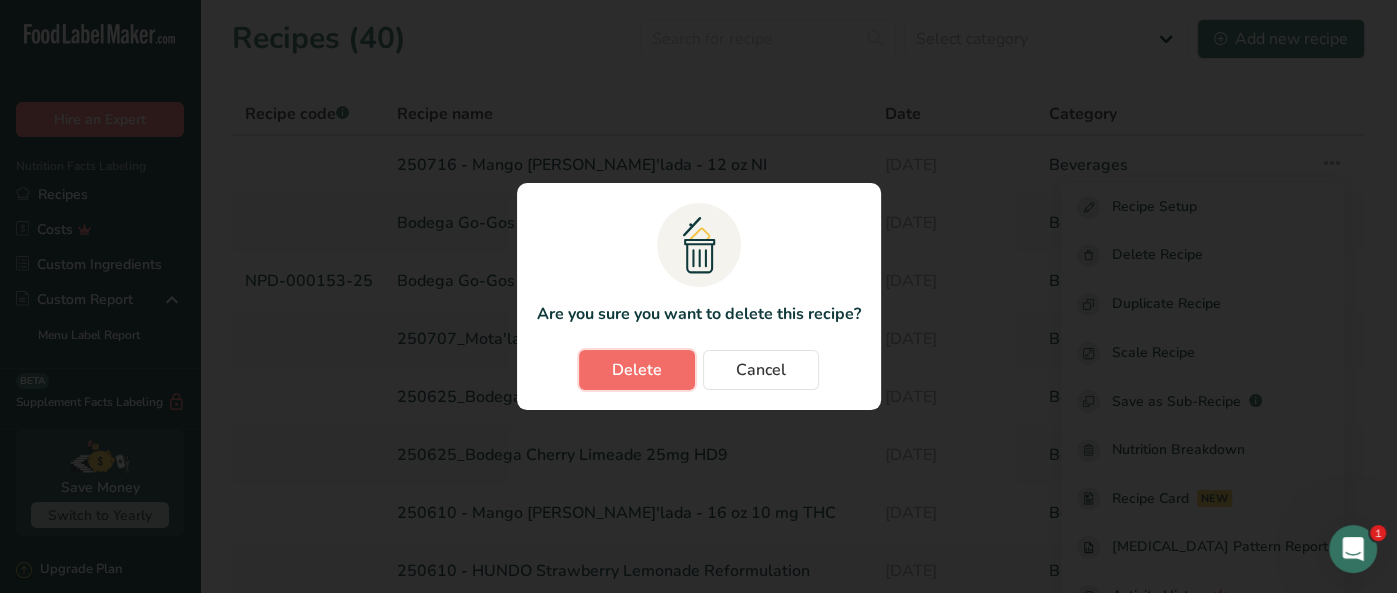 click on "Delete" at bounding box center [637, 370] 